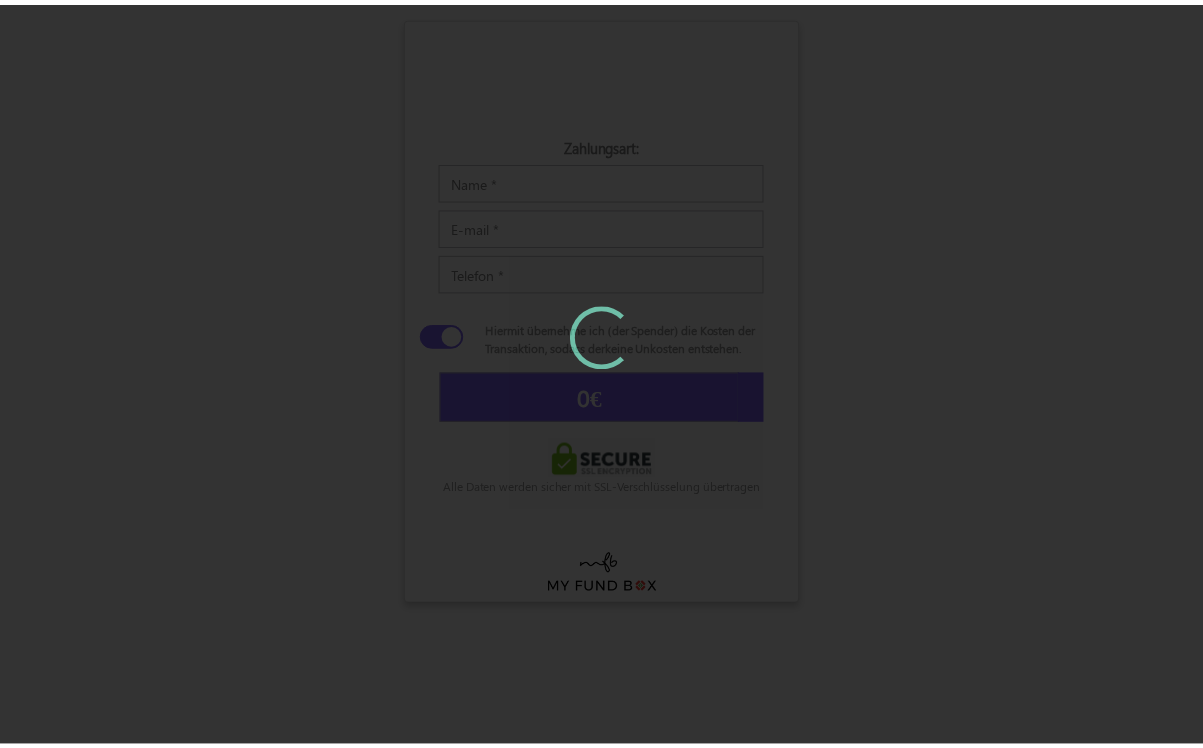 scroll, scrollTop: 0, scrollLeft: 0, axis: both 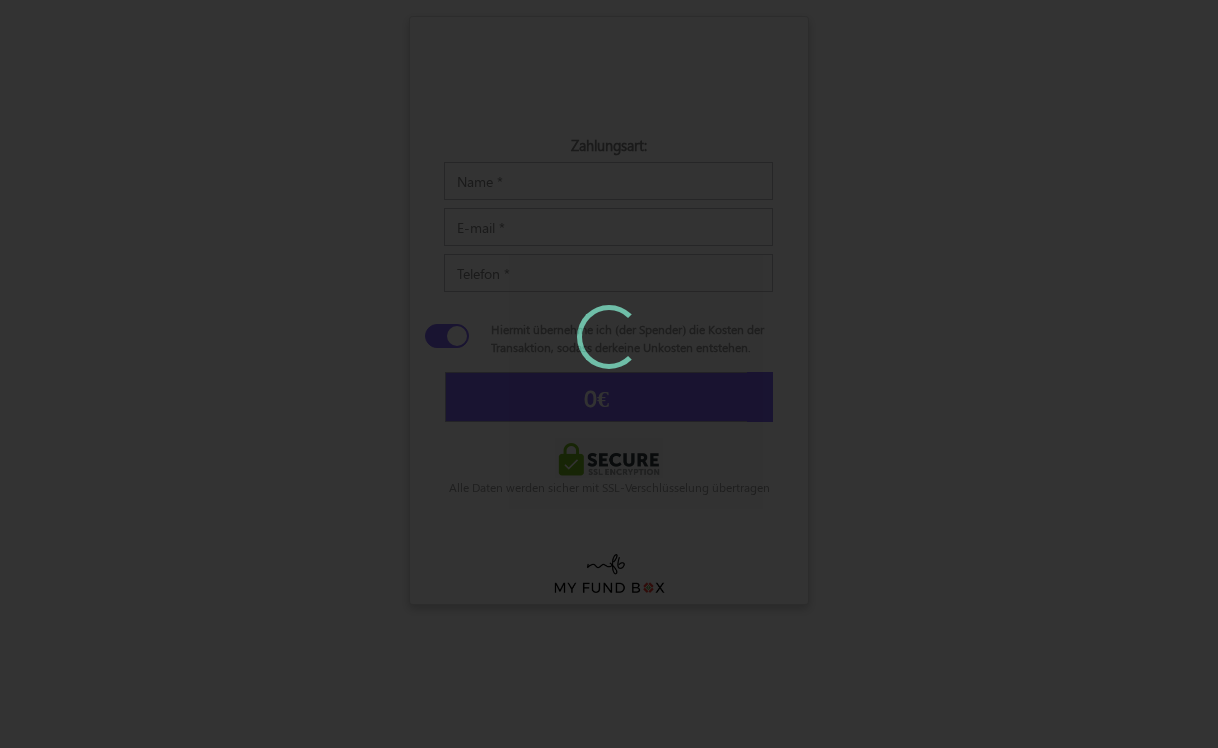 type on "5" 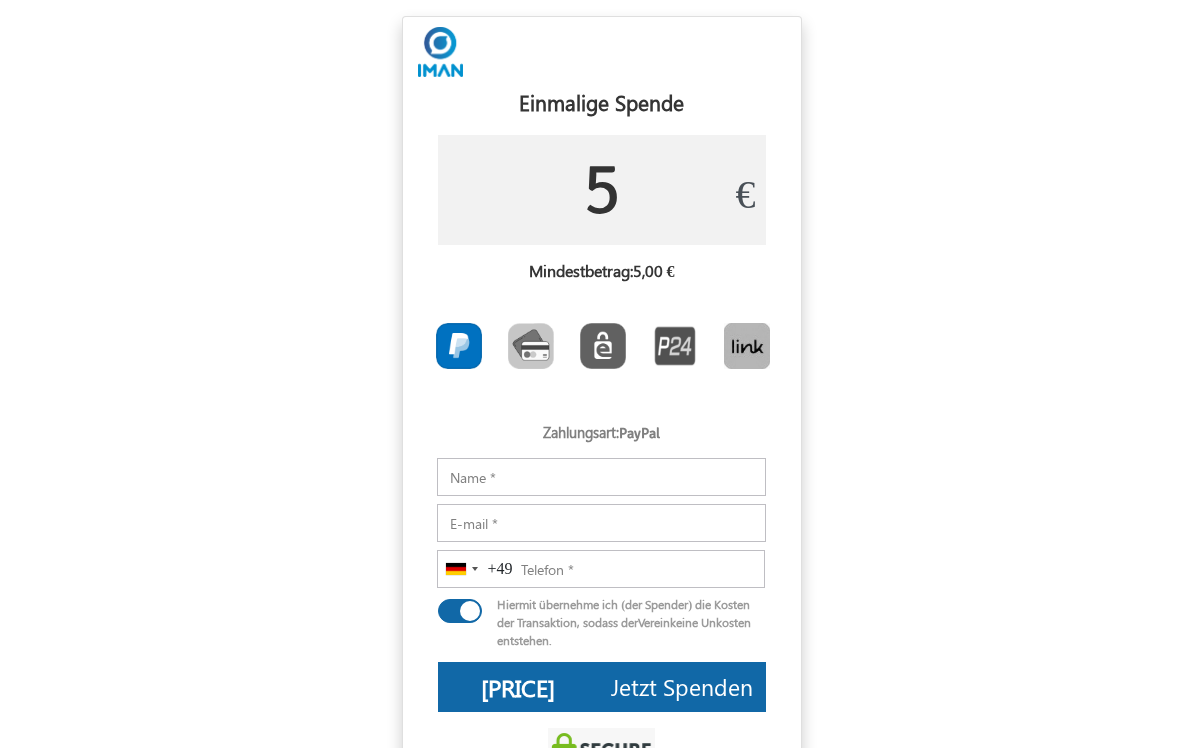 click on "5" at bounding box center [602, 190] 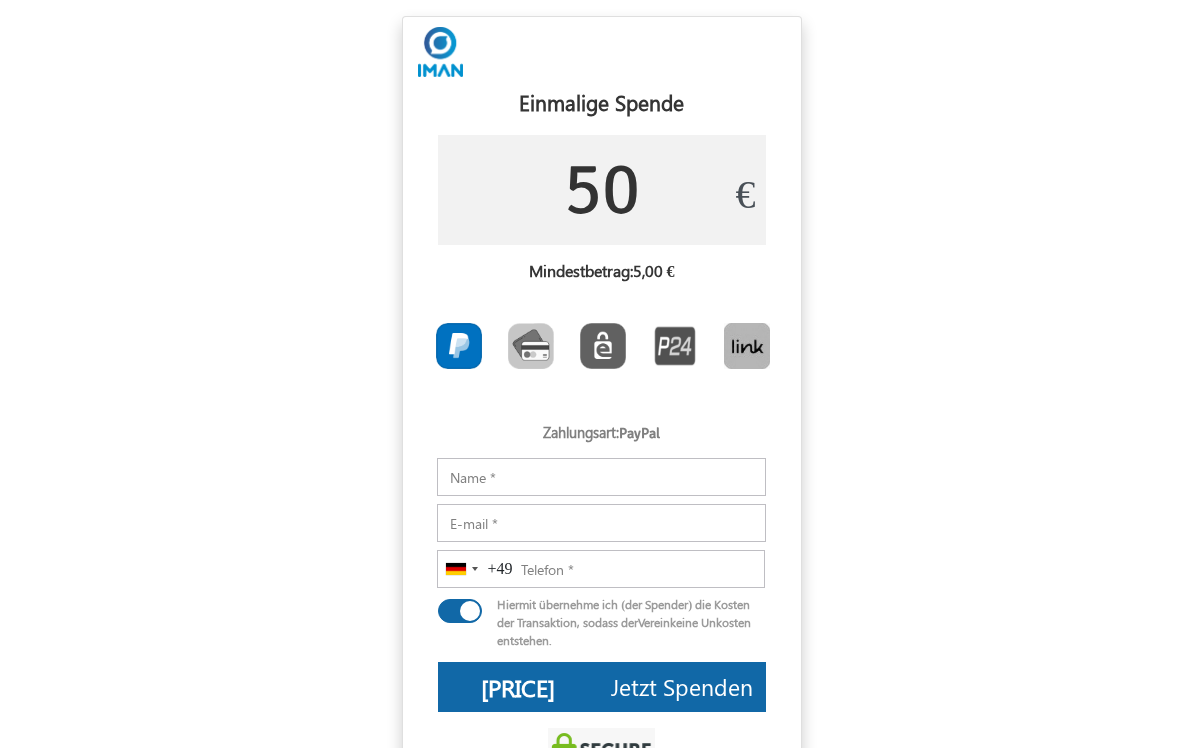 type on "50" 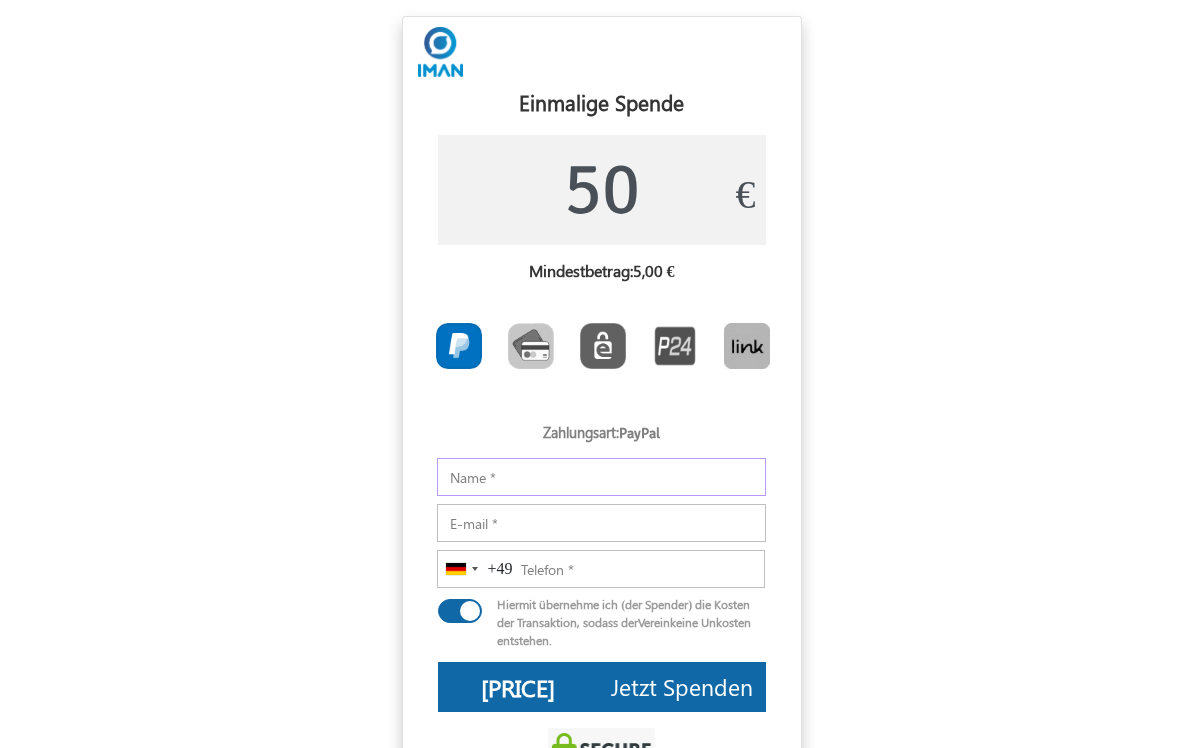 type on "[PRICE]" 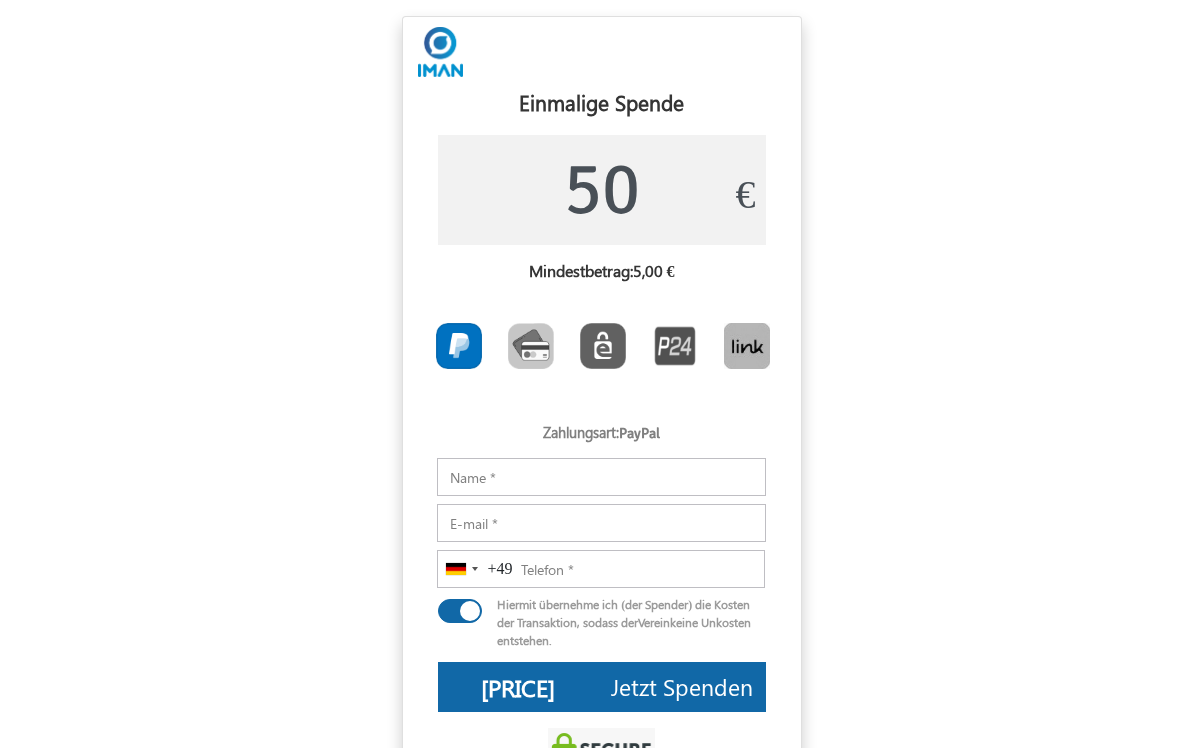 click on "PayPal" at bounding box center (639, 433) 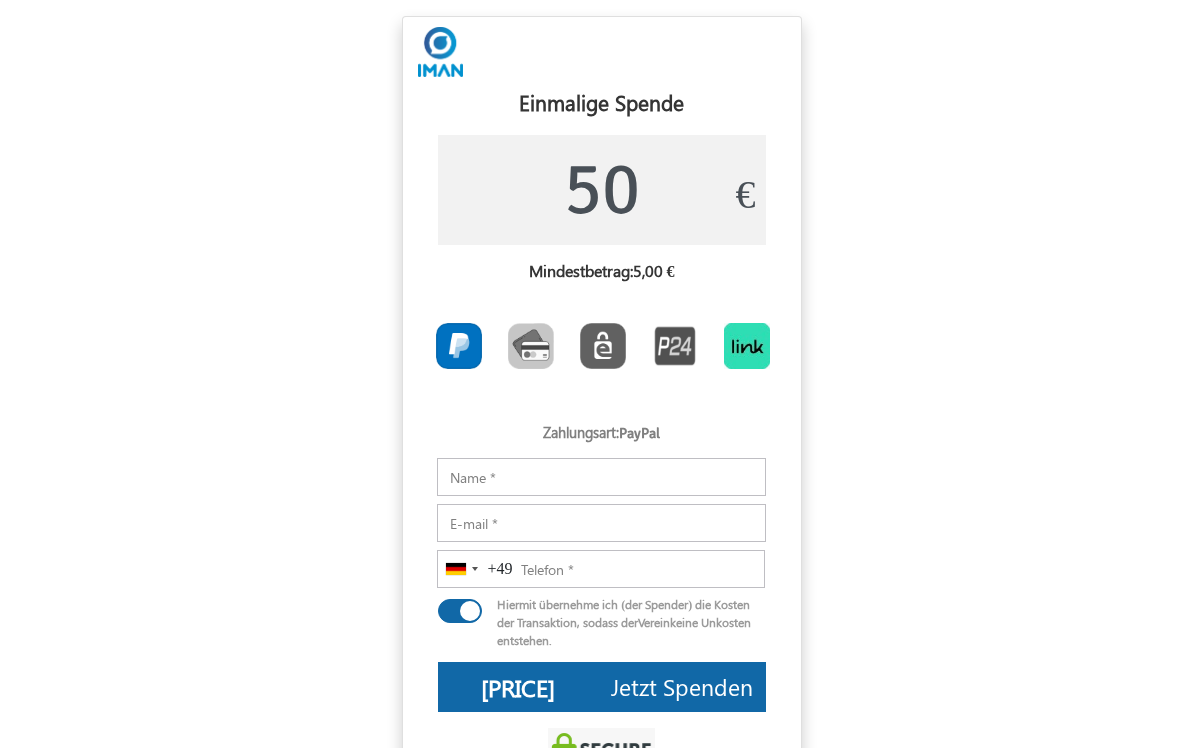 click at bounding box center [747, 346] 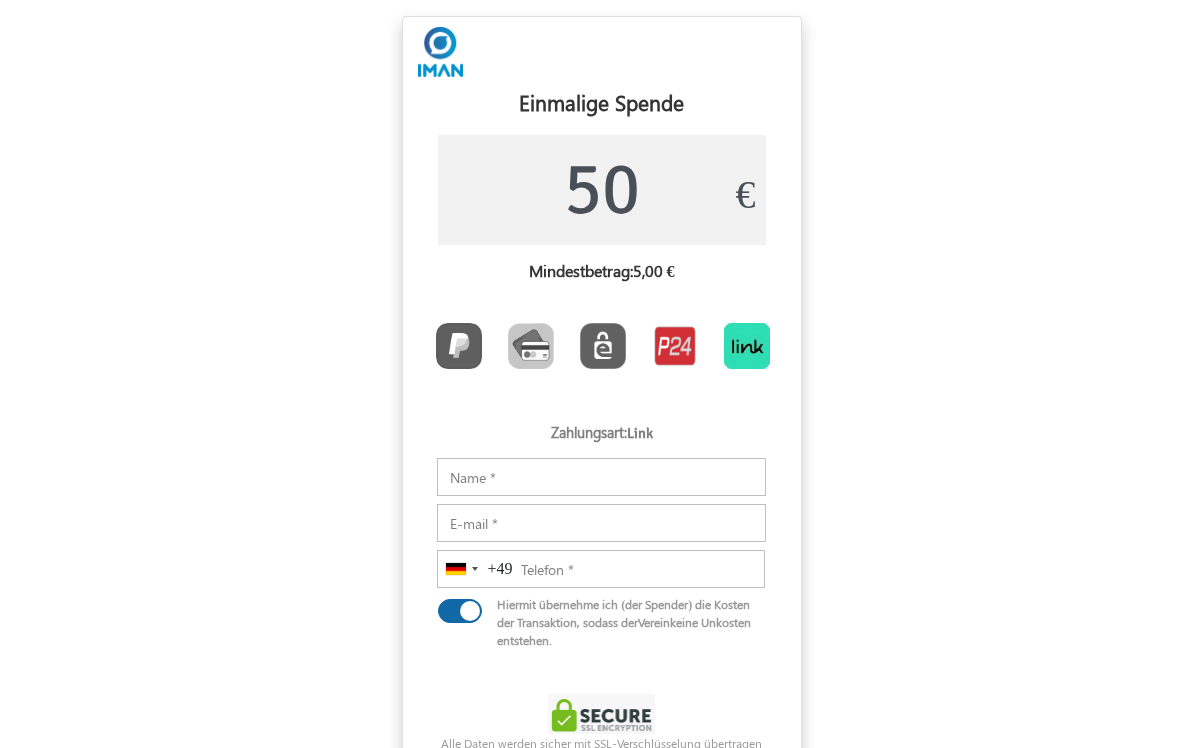 click at bounding box center [675, 346] 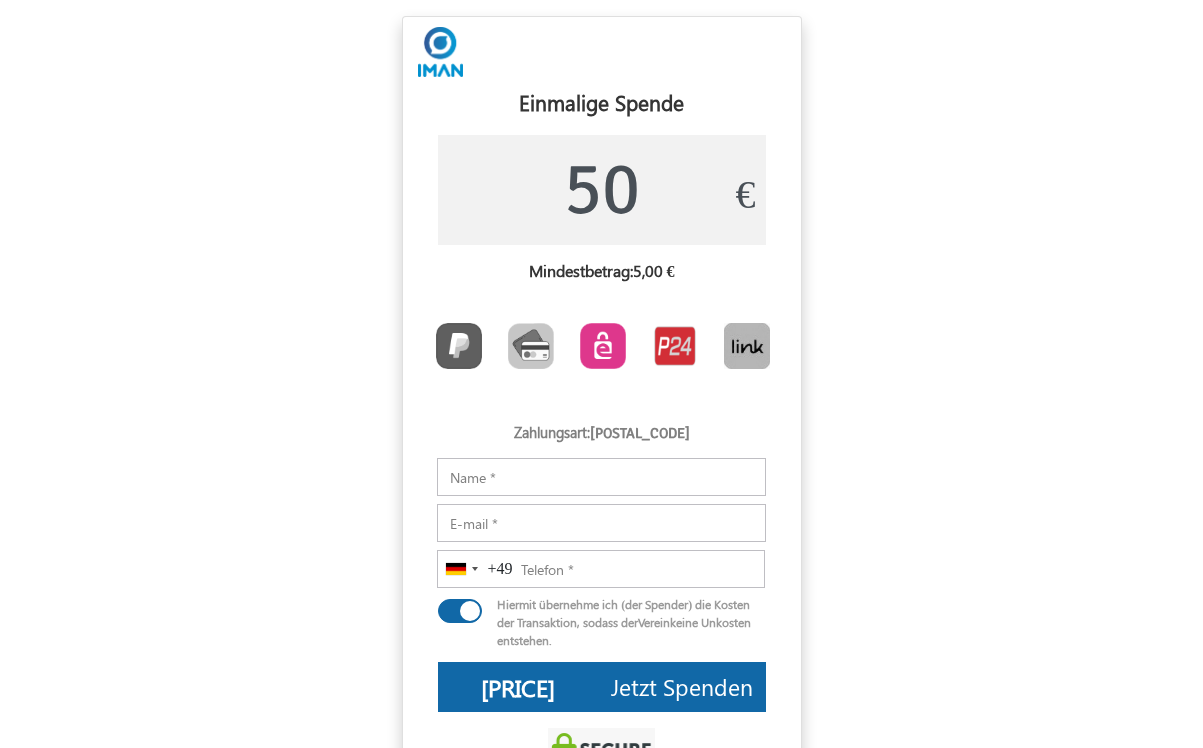 click at bounding box center [603, 346] 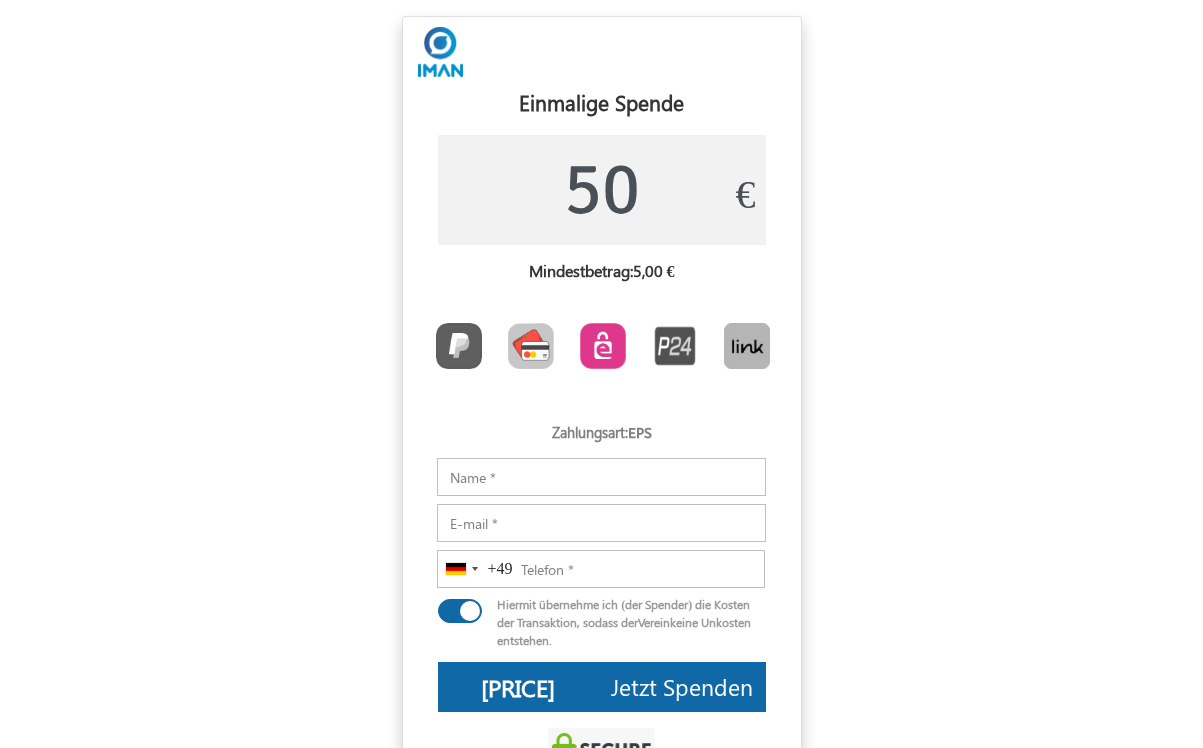 click at bounding box center (531, 346) 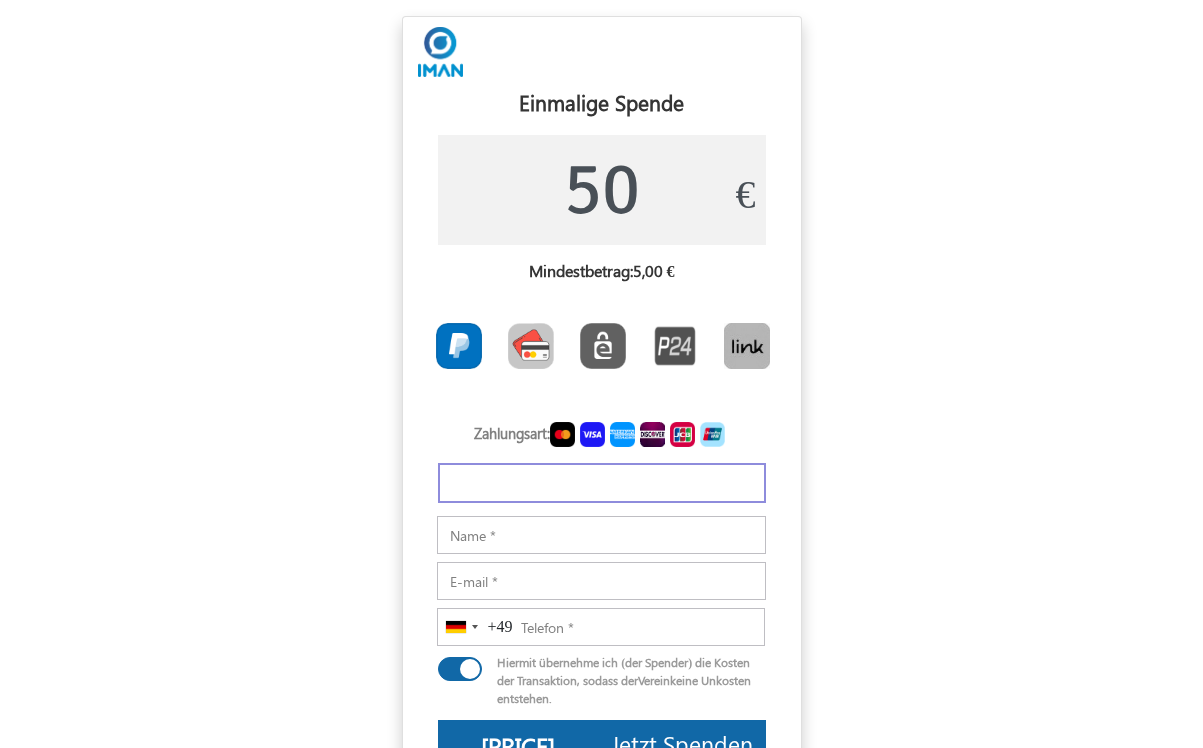 click at bounding box center (459, 346) 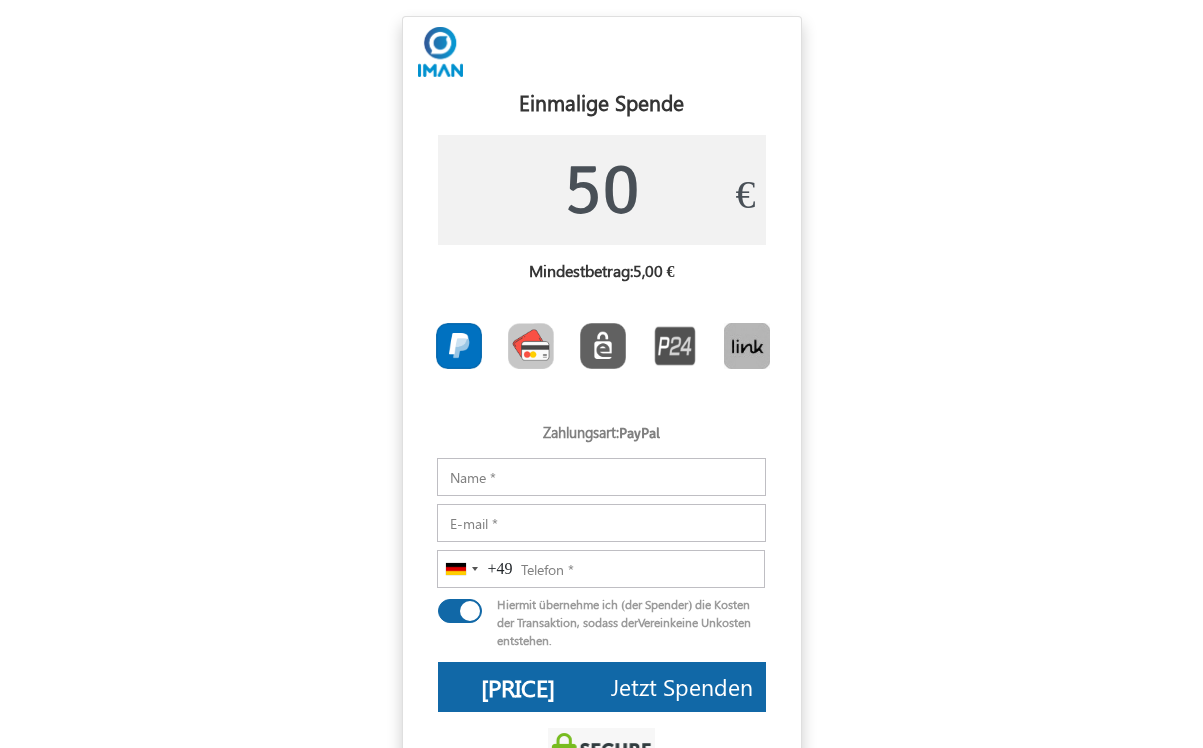 click at bounding box center [531, 346] 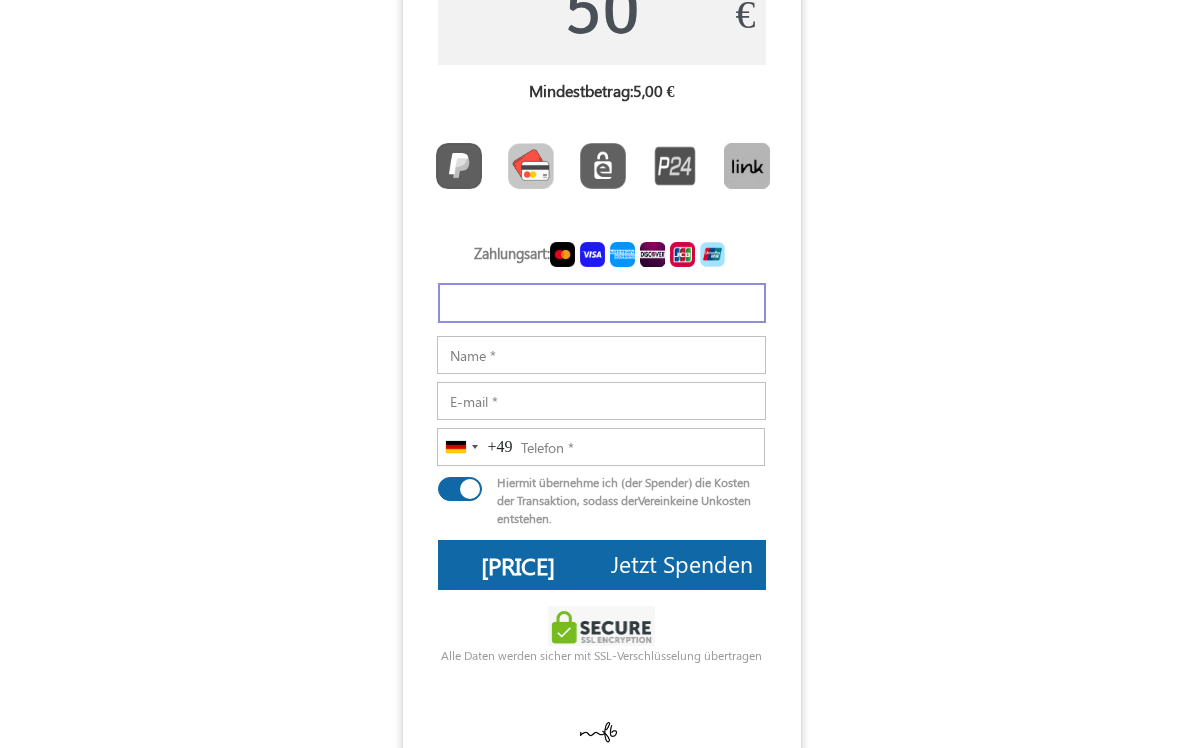 scroll, scrollTop: 221, scrollLeft: 0, axis: vertical 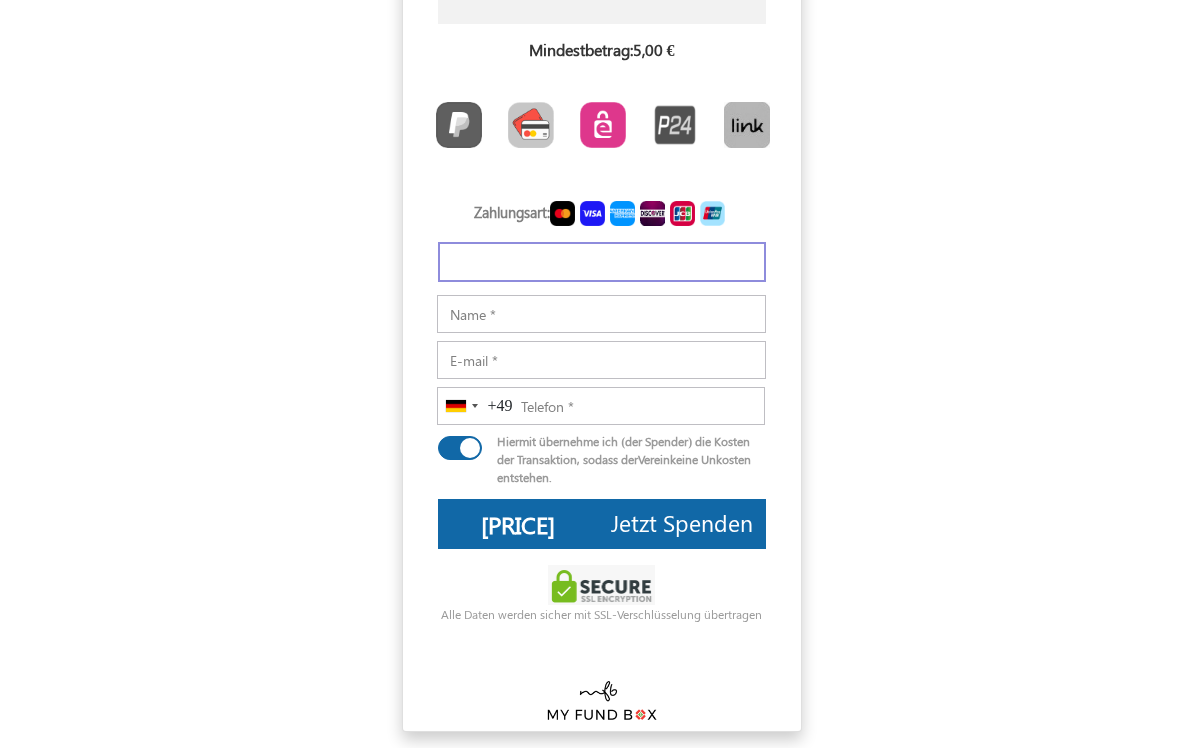 click at bounding box center [603, 125] 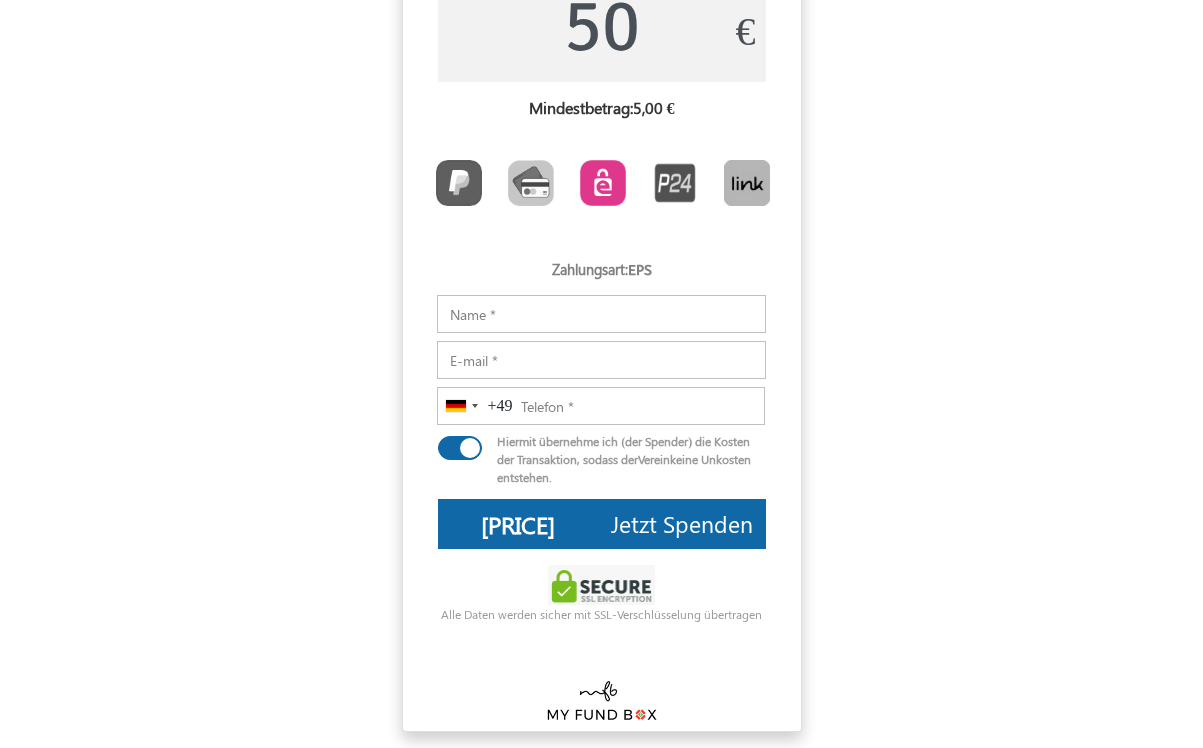 scroll, scrollTop: 163, scrollLeft: 0, axis: vertical 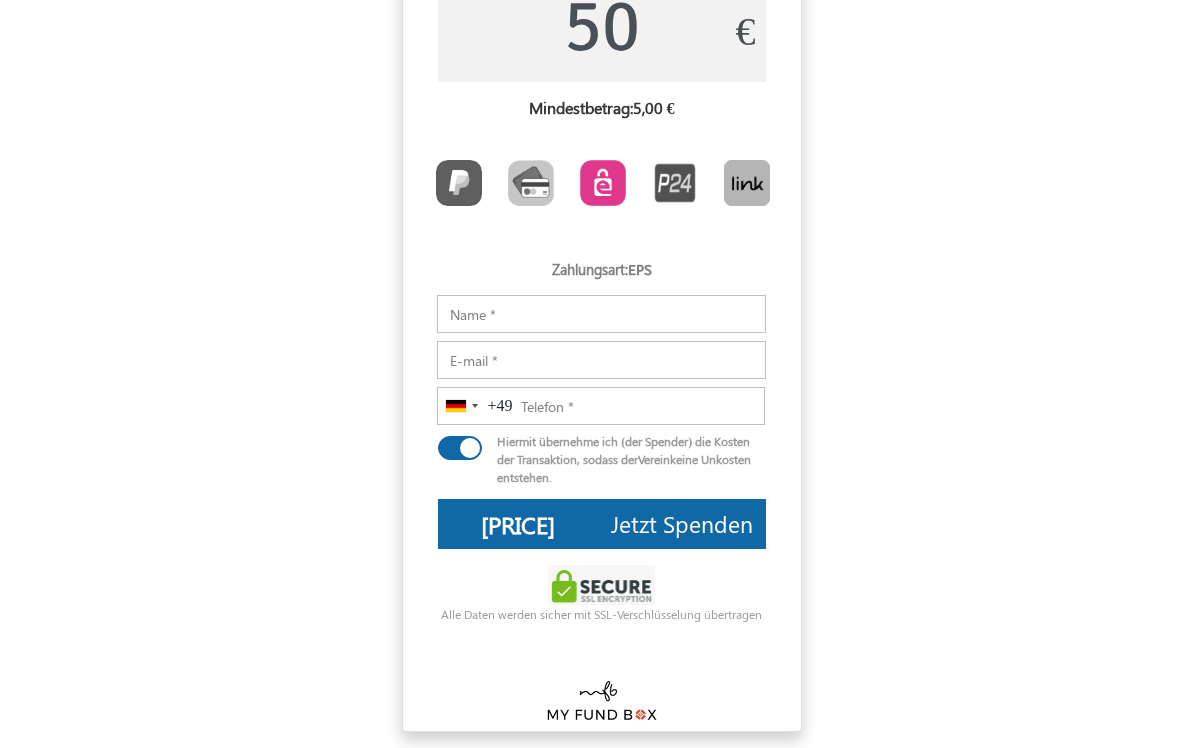 click at bounding box center [490, 444] 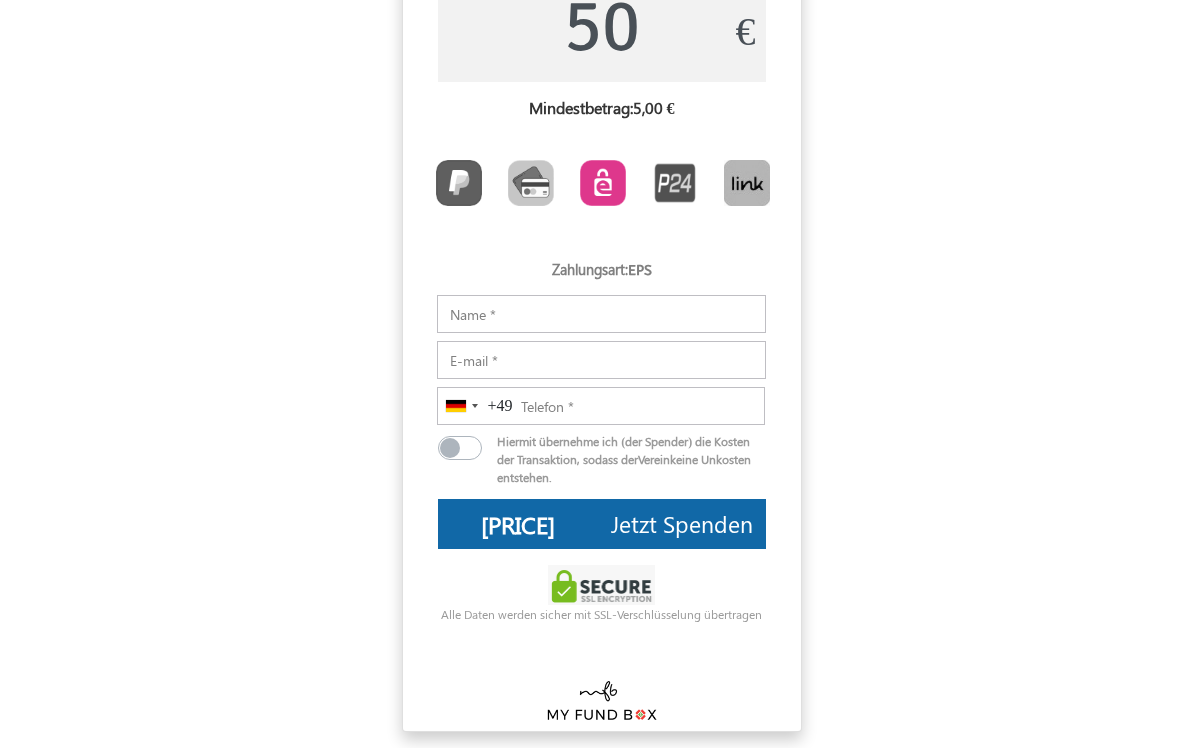 type on "[PRICE]" 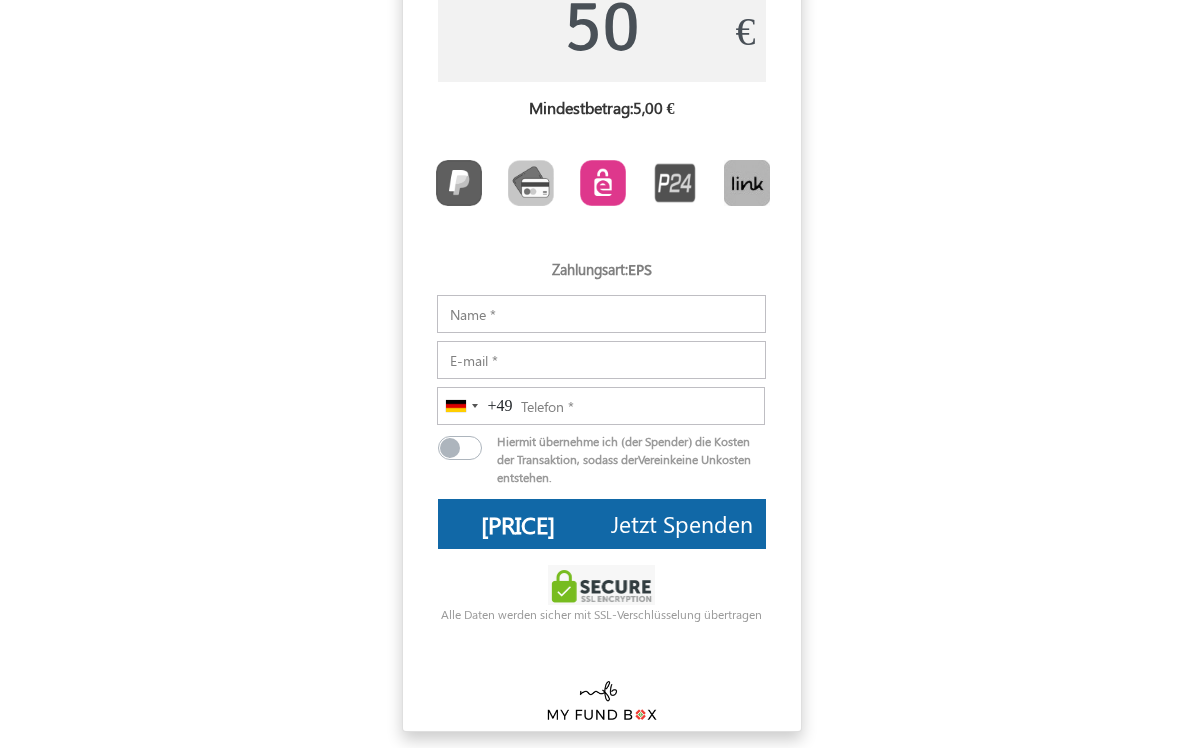 click at bounding box center [490, 444] 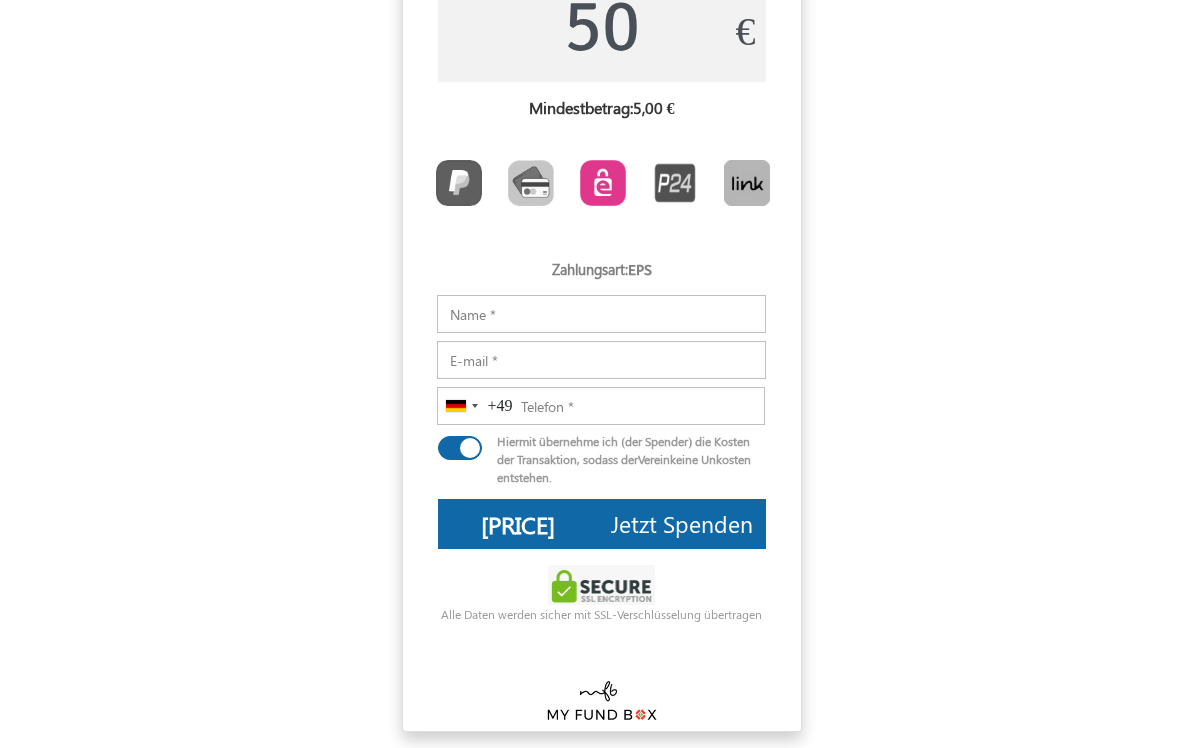 type on "[PRICE]" 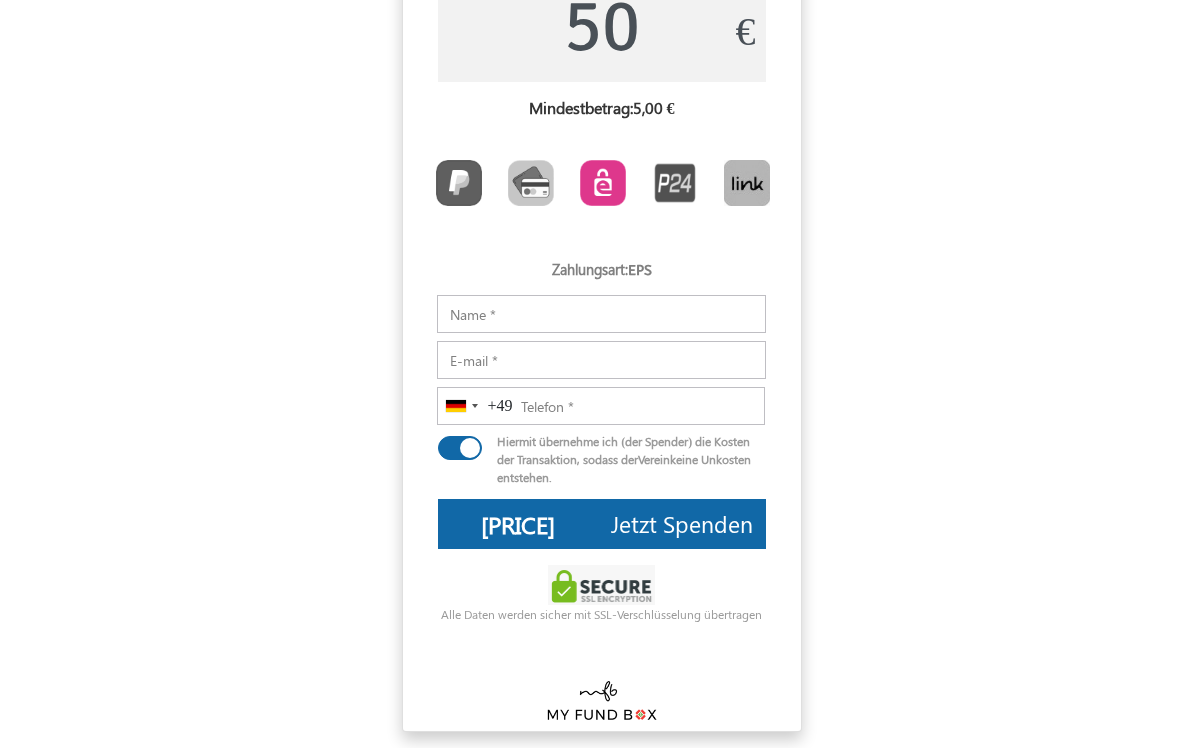 click at bounding box center (490, 444) 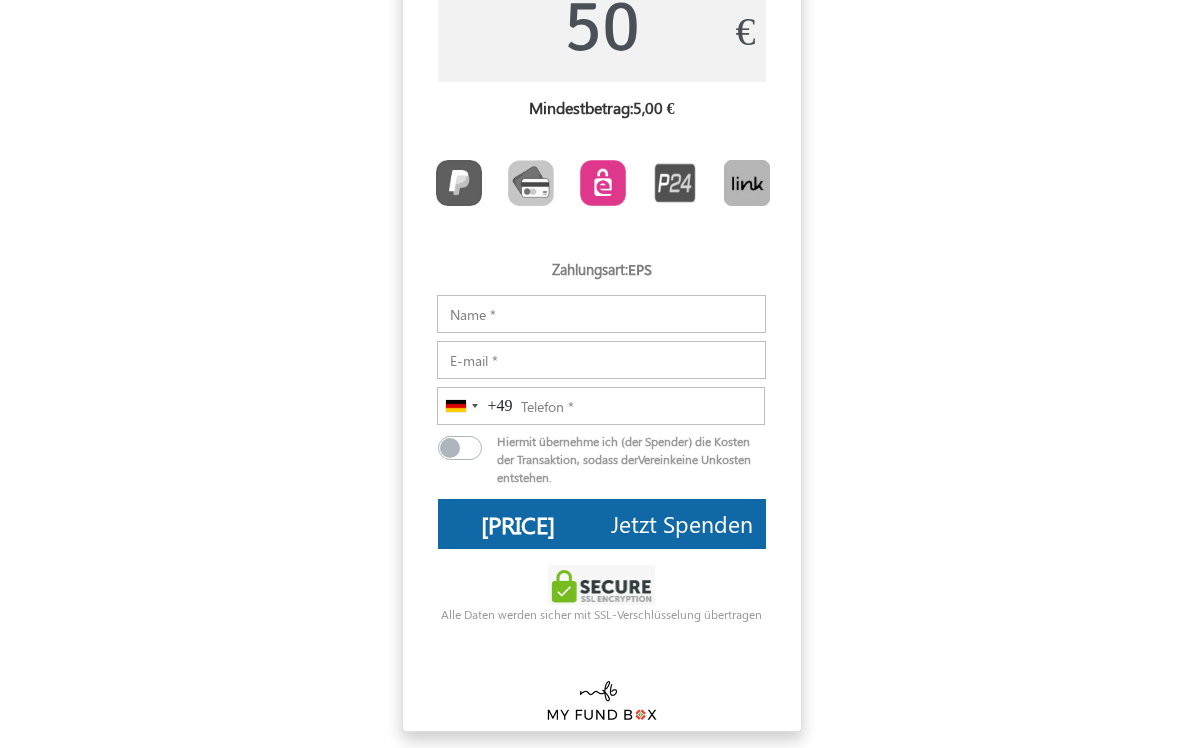 type on "[PRICE]" 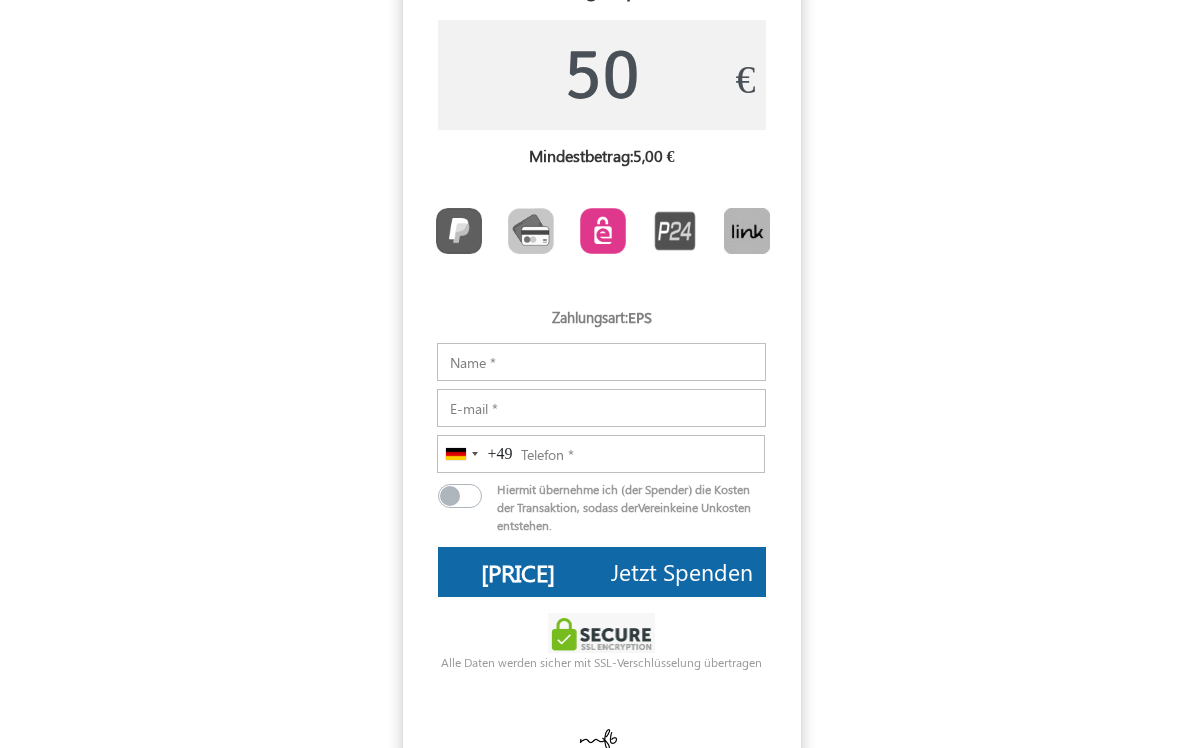 scroll, scrollTop: 163, scrollLeft: 0, axis: vertical 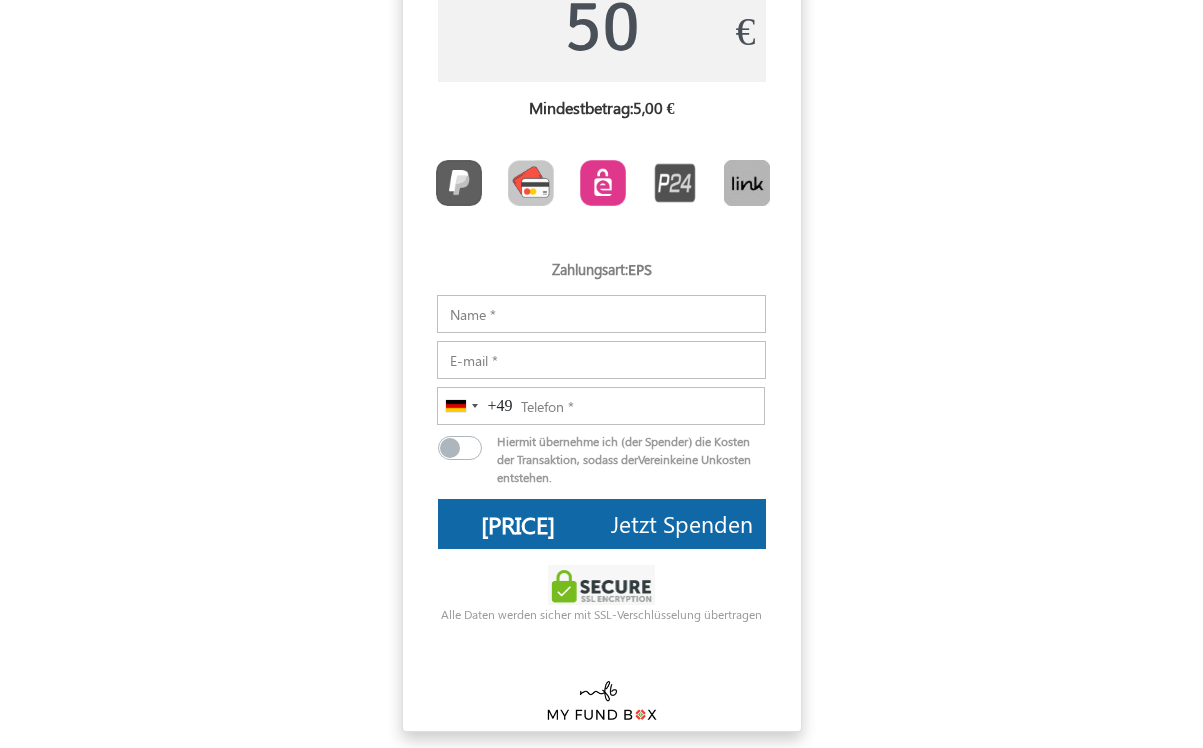 click at bounding box center [531, 183] 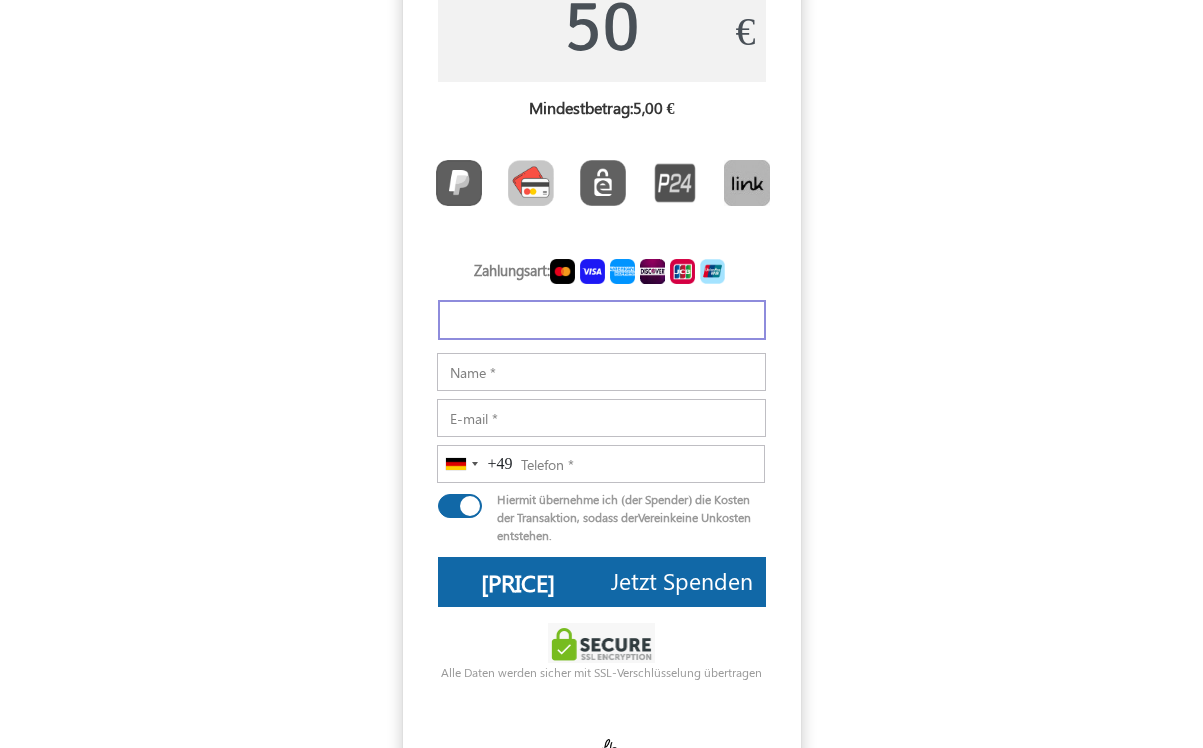 click at bounding box center [490, 502] 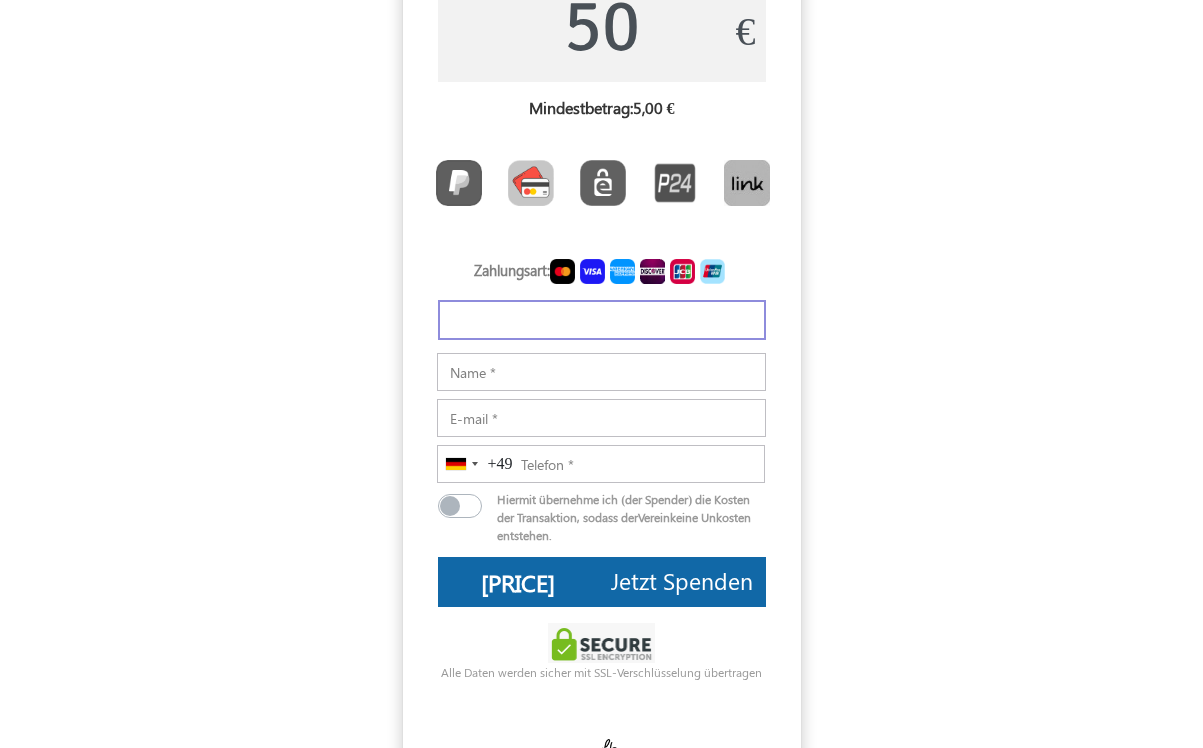 type on "[PRICE]" 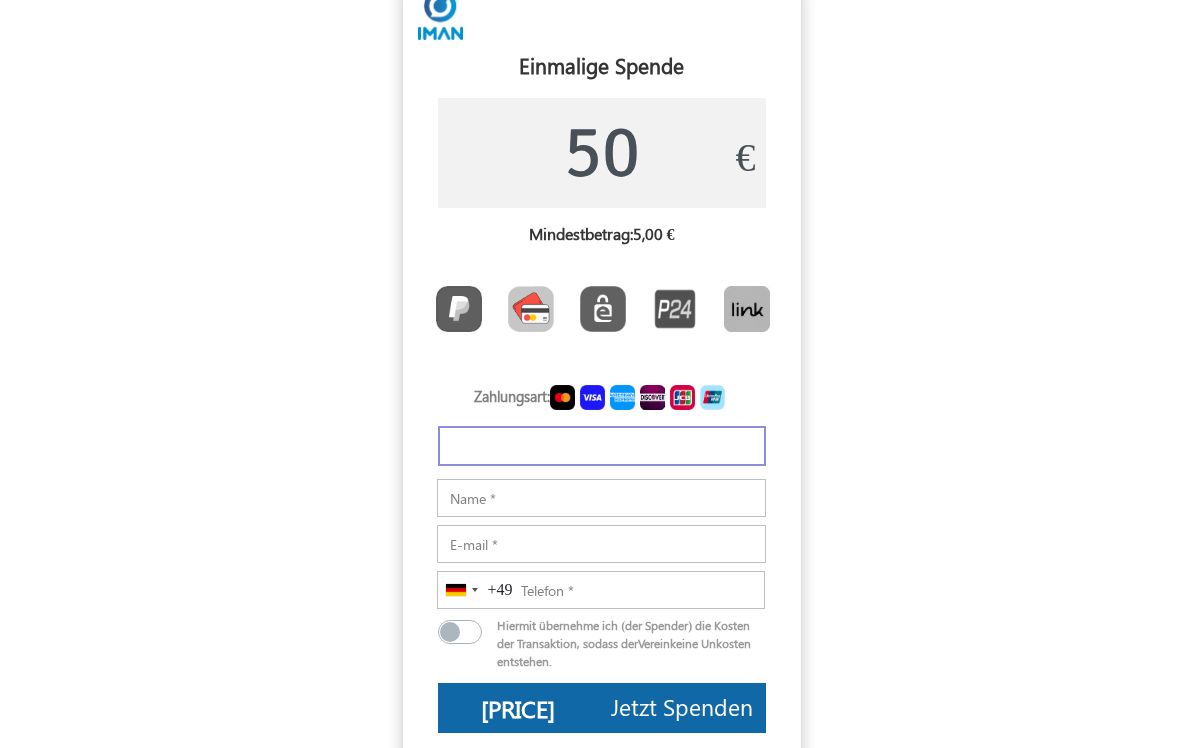 scroll, scrollTop: 0, scrollLeft: 0, axis: both 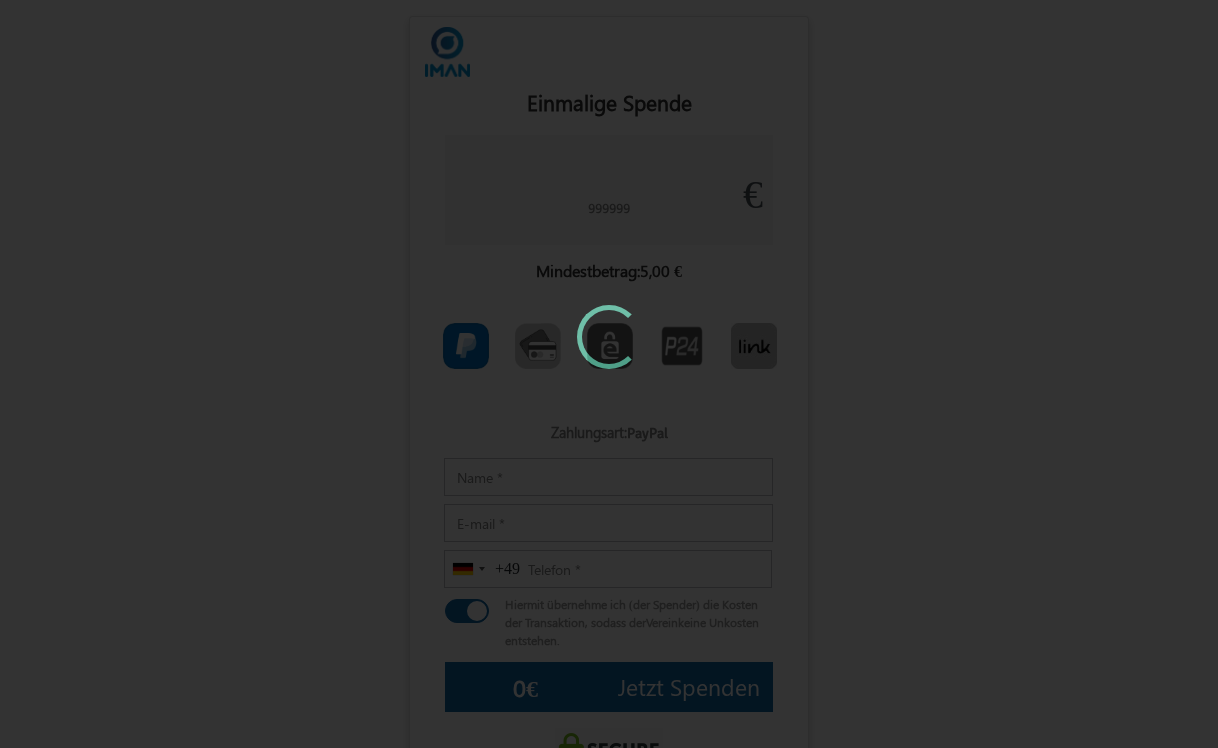 type on "5" 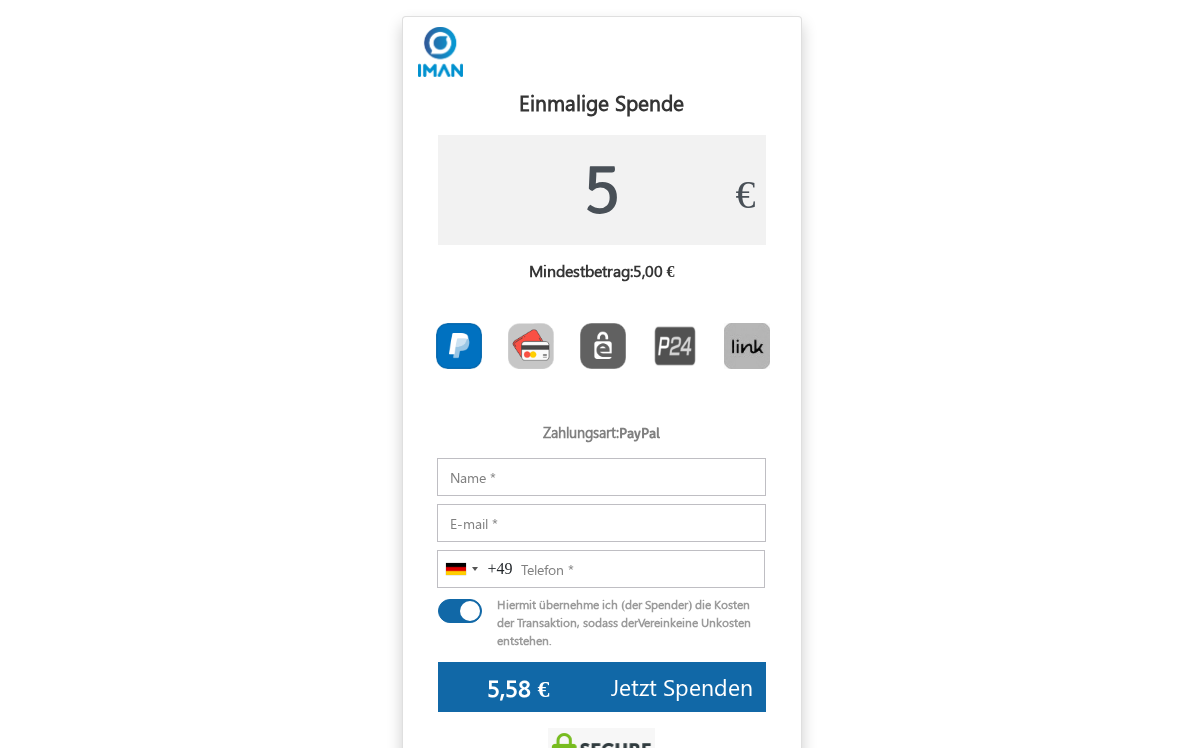 click at bounding box center [531, 346] 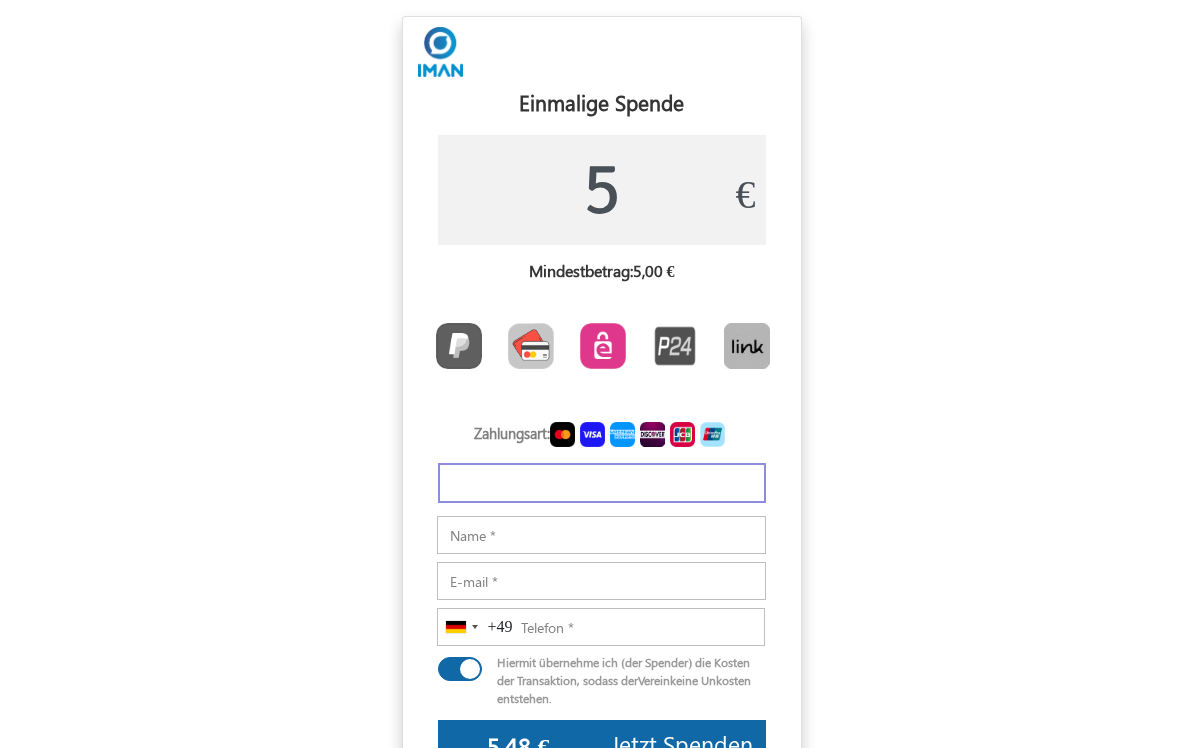 click at bounding box center [603, 346] 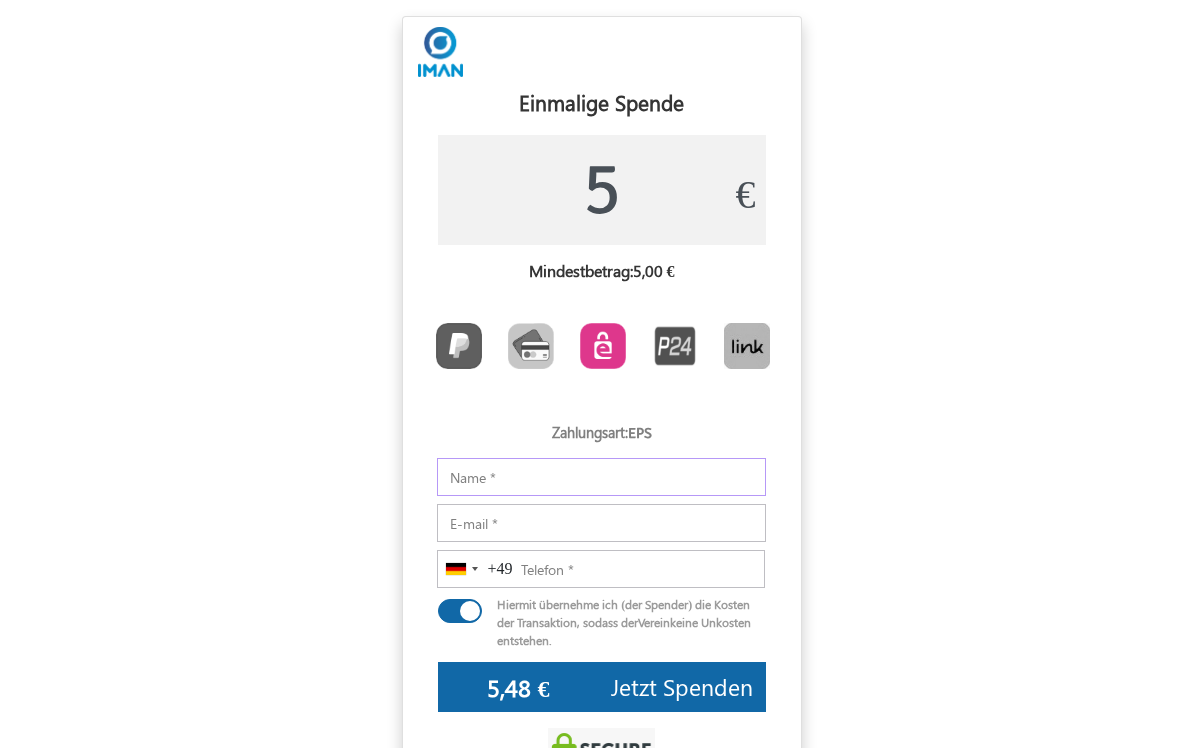 click on "Notizen" at bounding box center (601, 477) 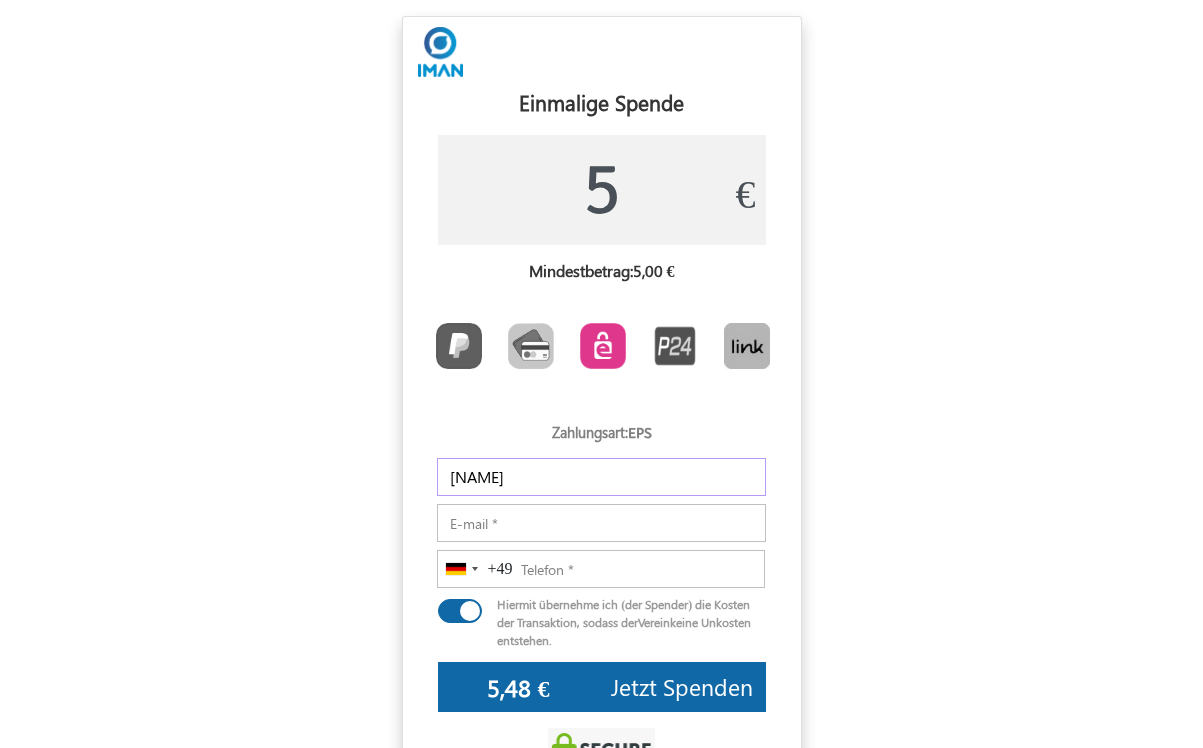 type on "Serkan" 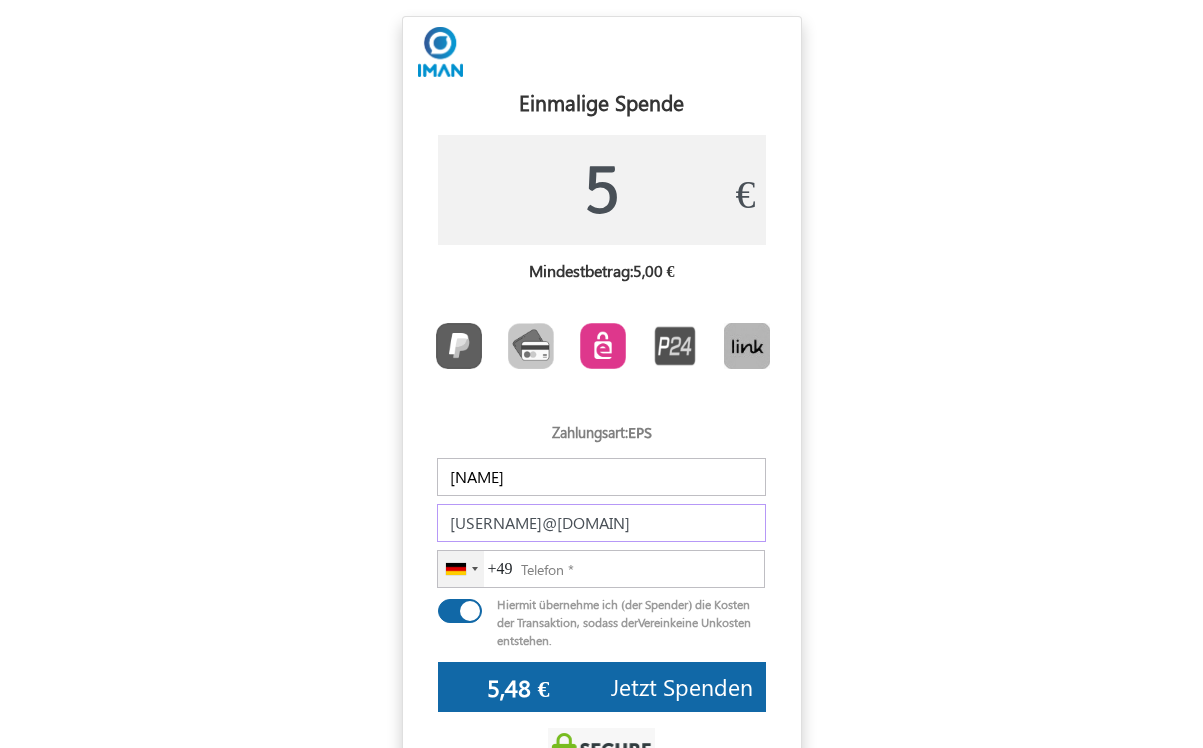 type on "sserkan455@gmail.com" 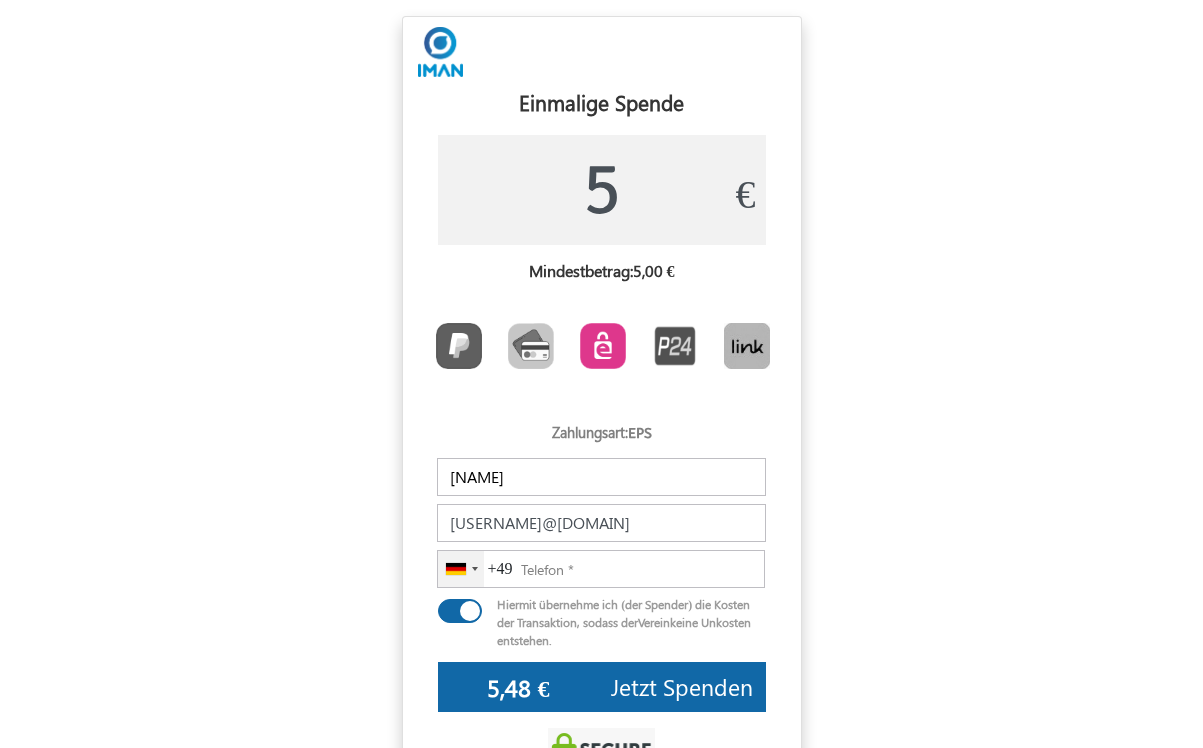 click on "[COUNTRY] [PHONE]" at bounding box center [461, 569] 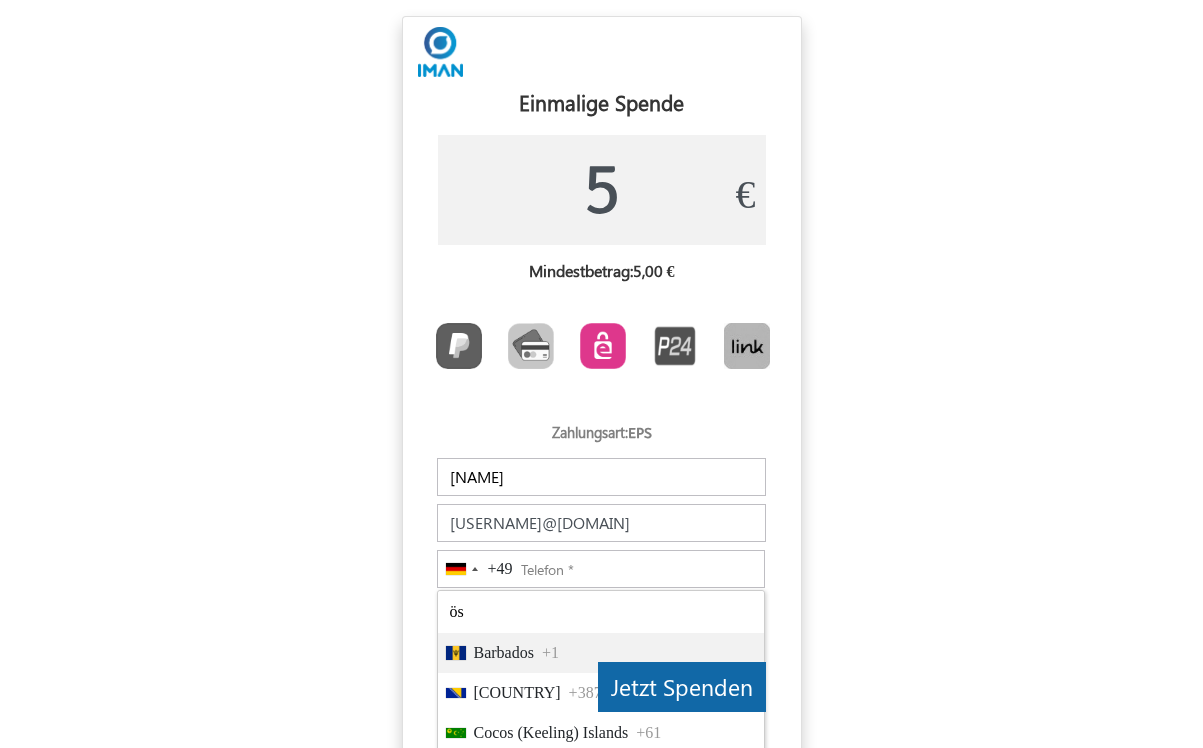 type on "ö" 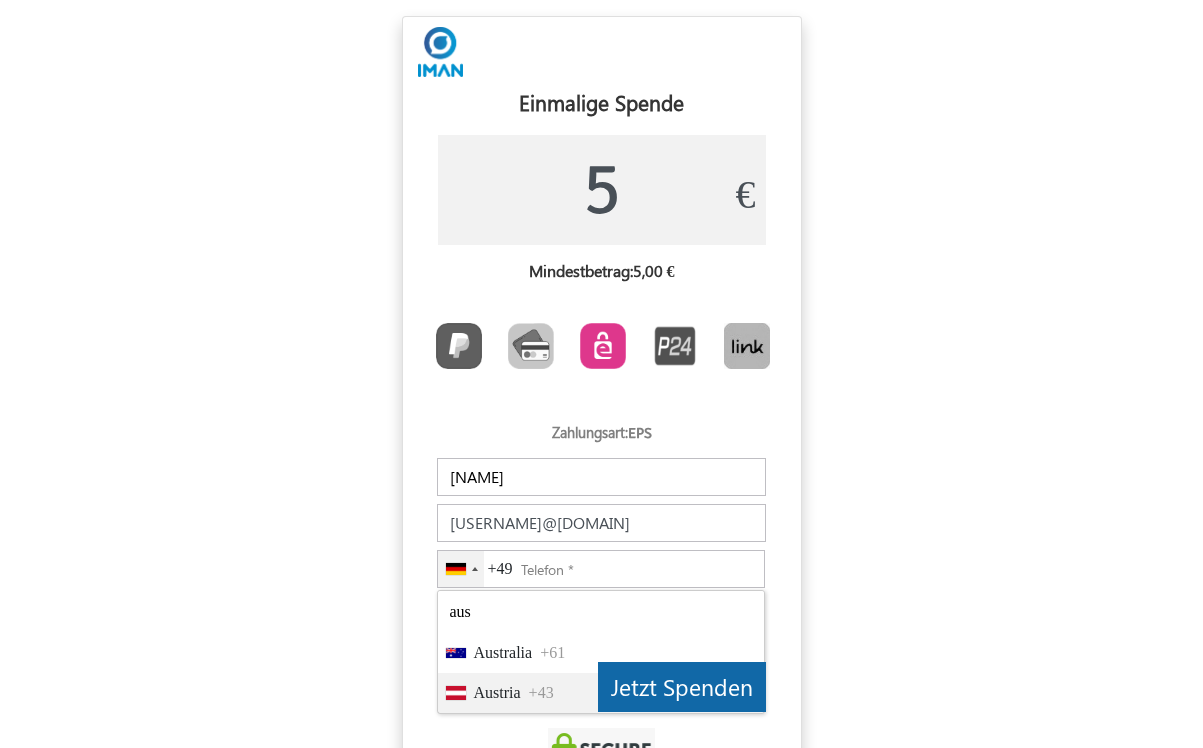 type on "aus" 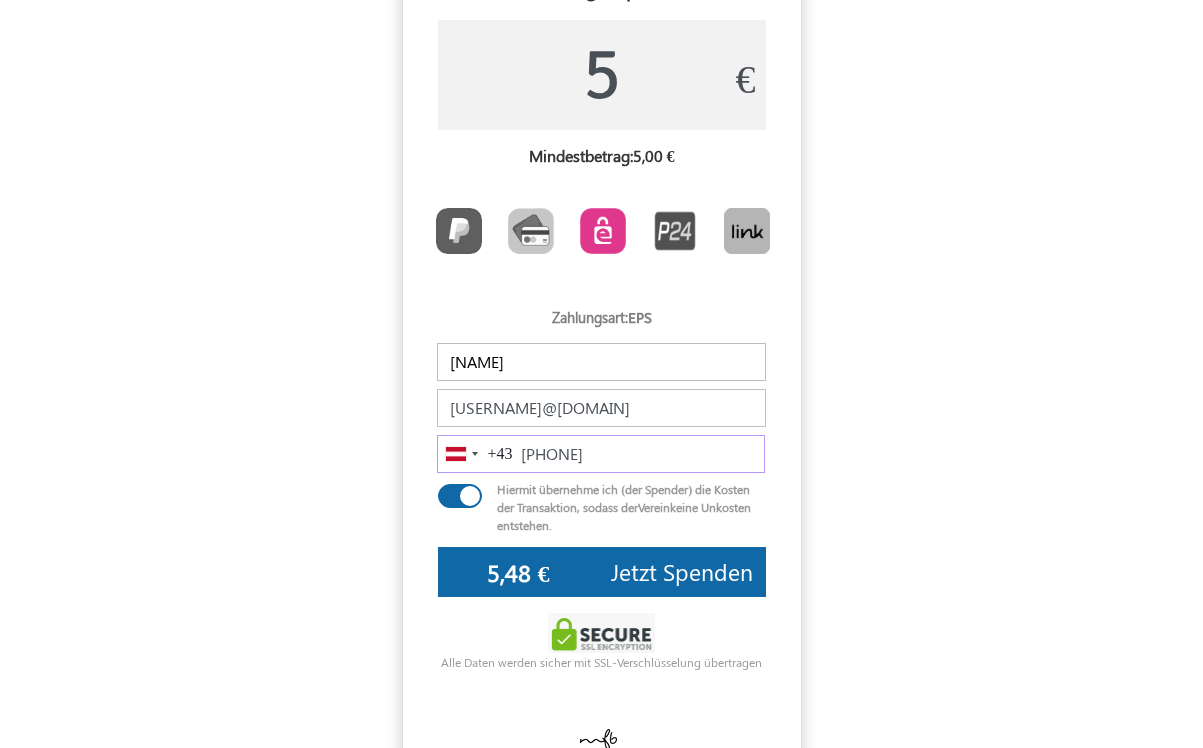 scroll, scrollTop: 163, scrollLeft: 0, axis: vertical 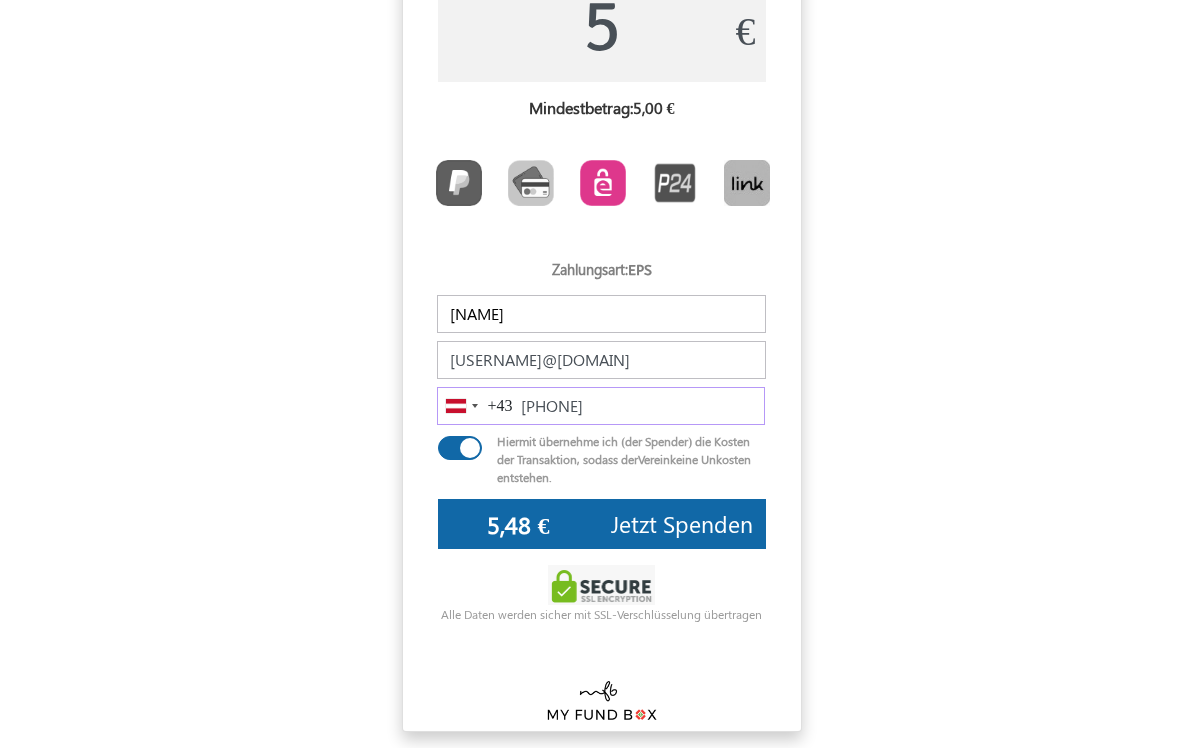 type on "660 6052545" 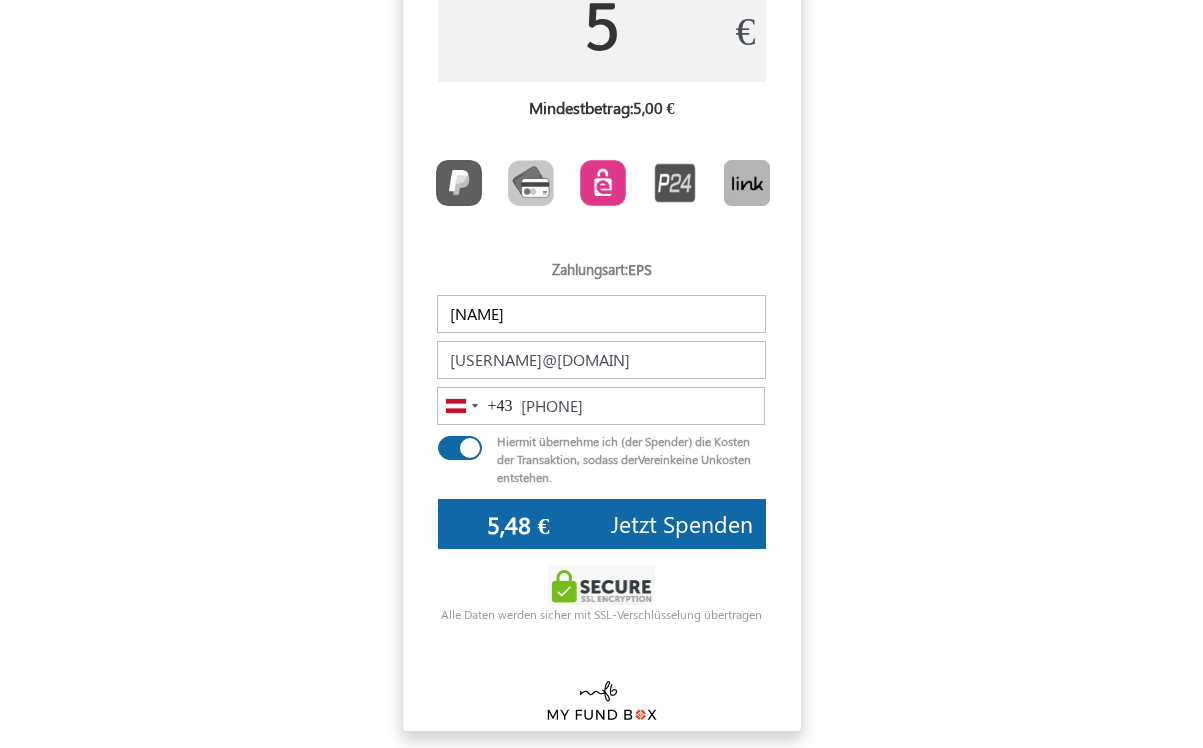 click on "5" at bounding box center [602, 27] 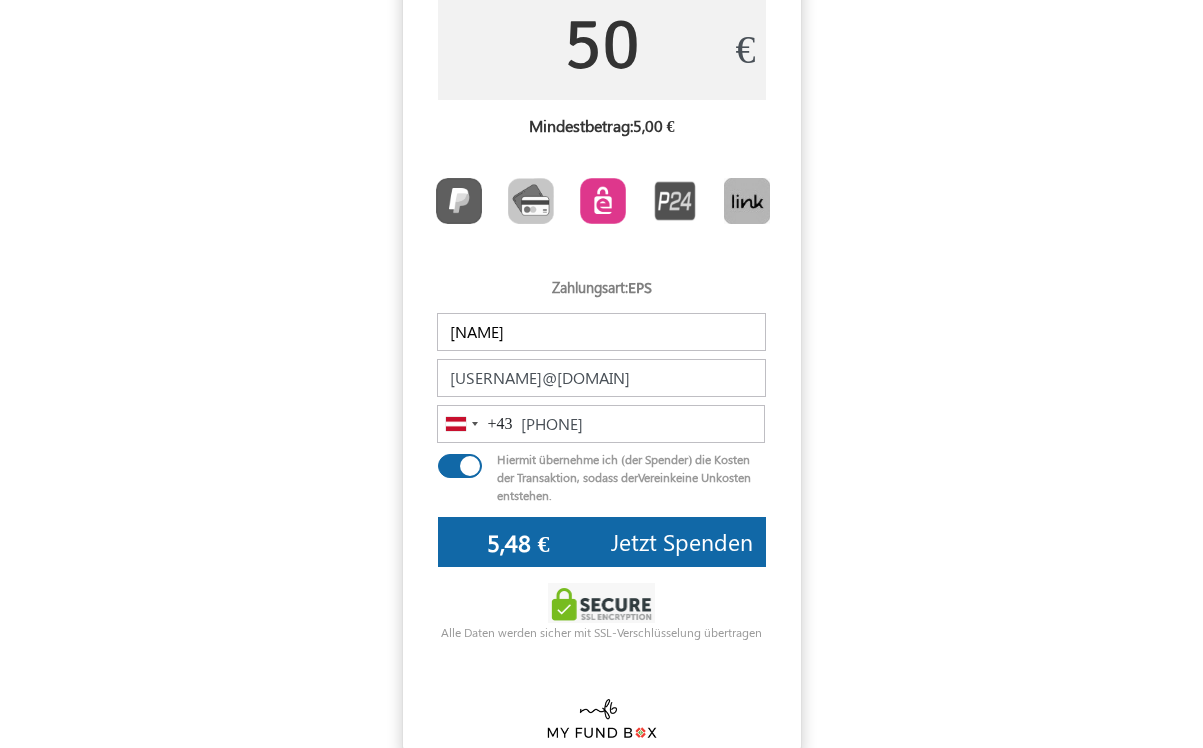 type on "50" 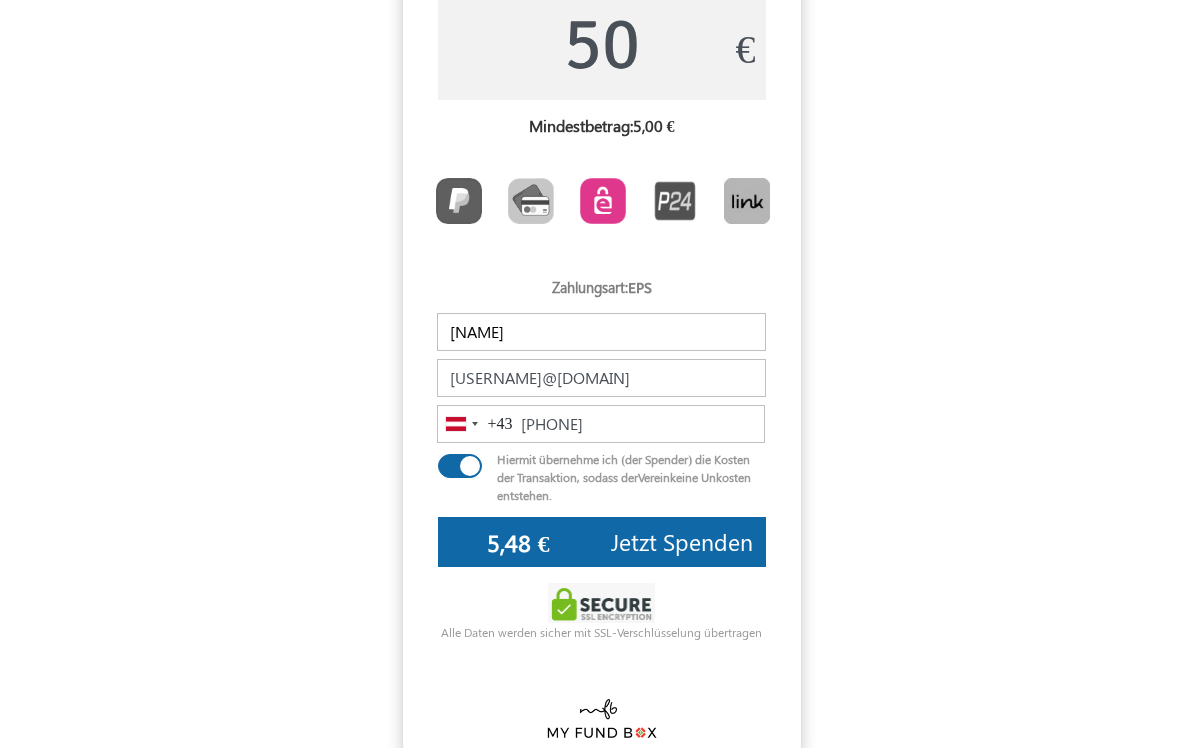 type on "[PRICE]" 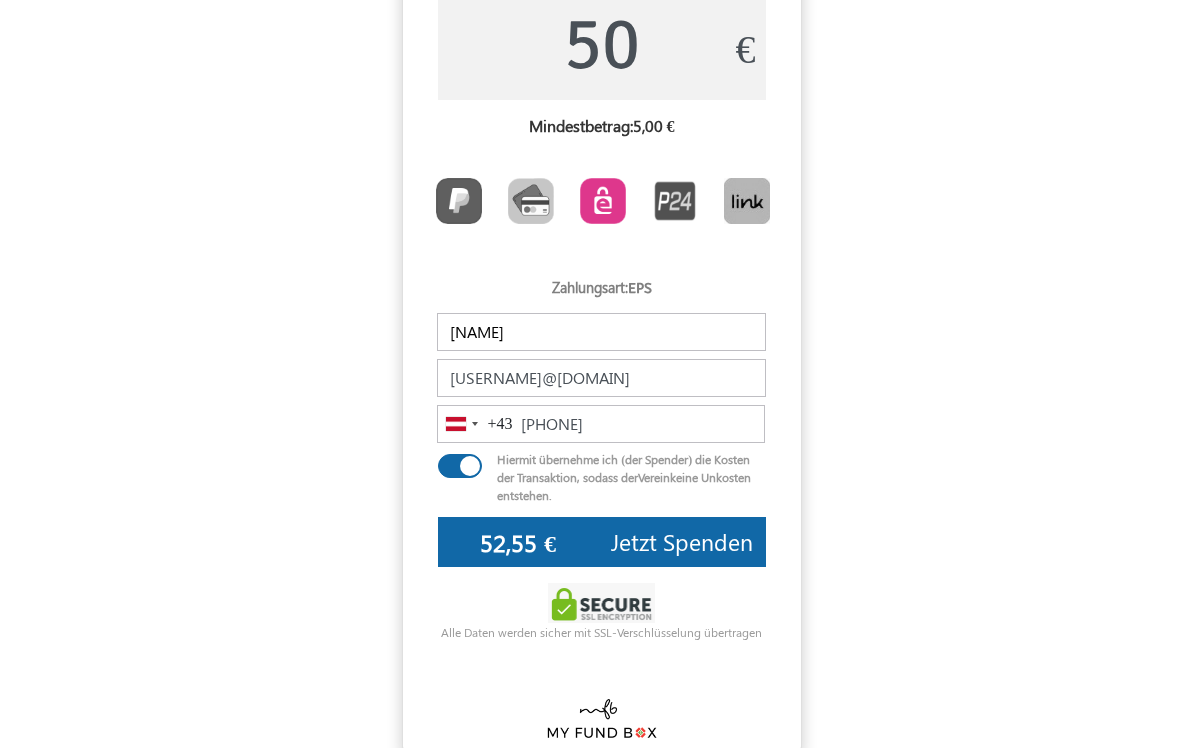 click at bounding box center (490, 462) 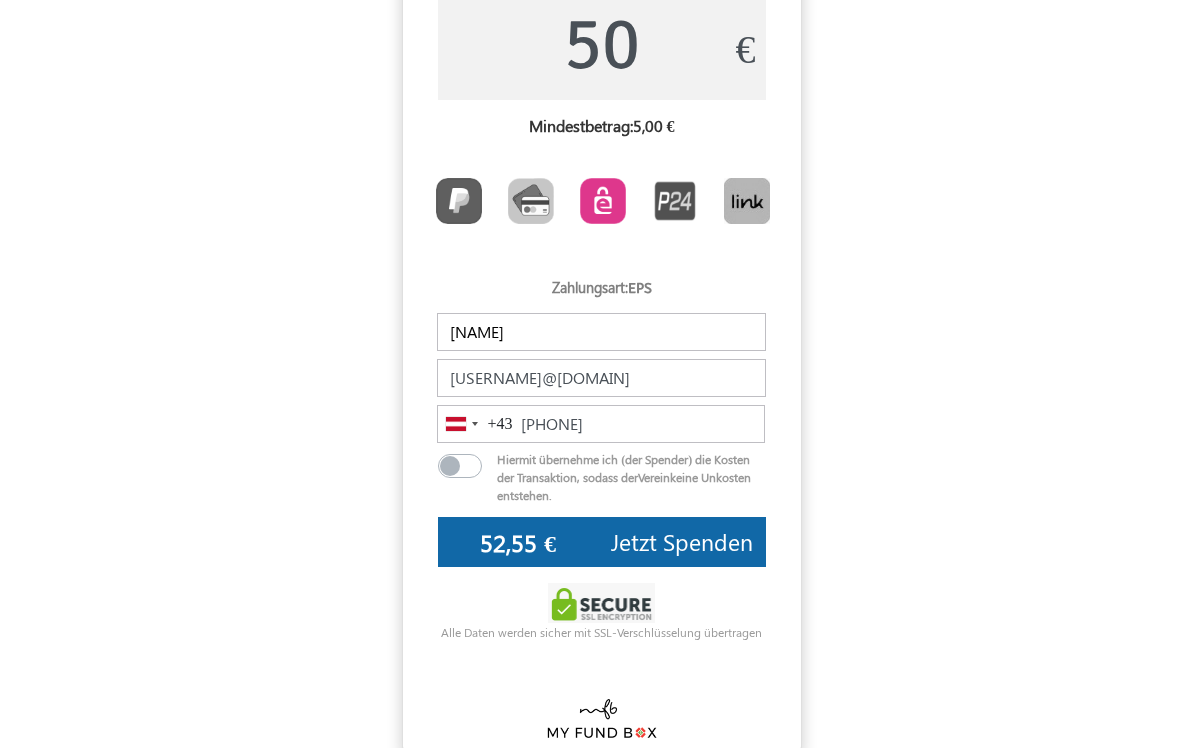 type on "[PRICE]" 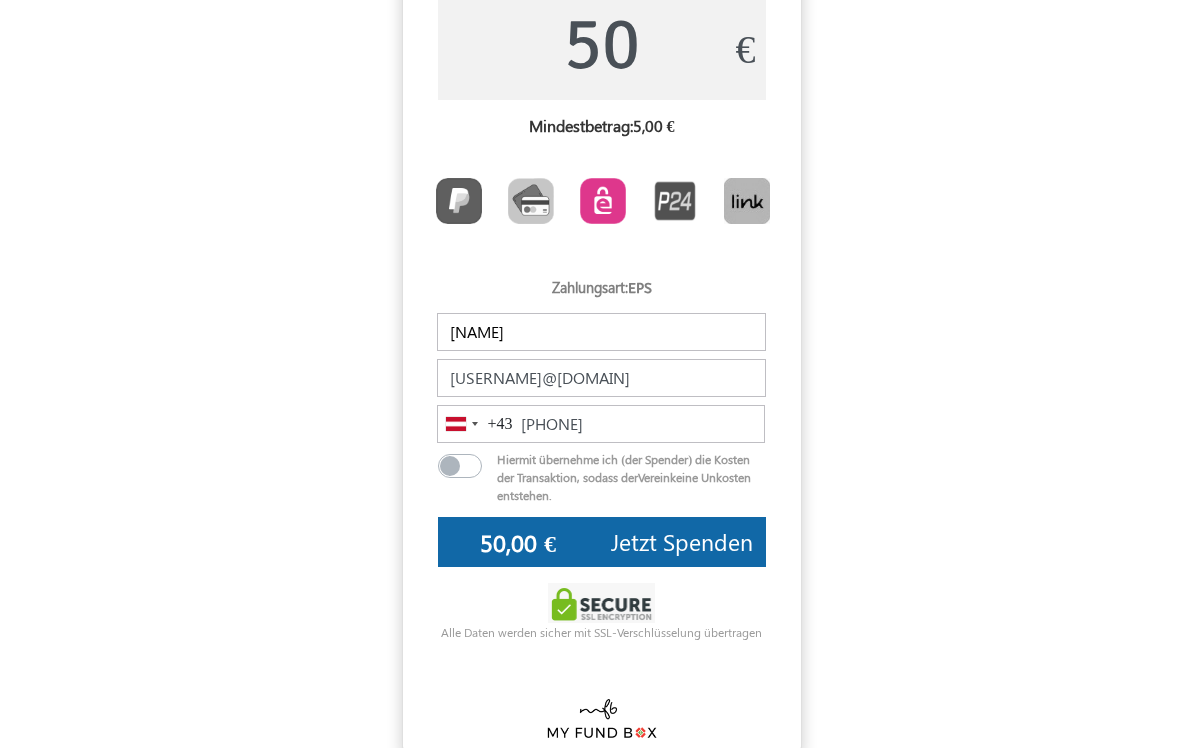 click at bounding box center [490, 462] 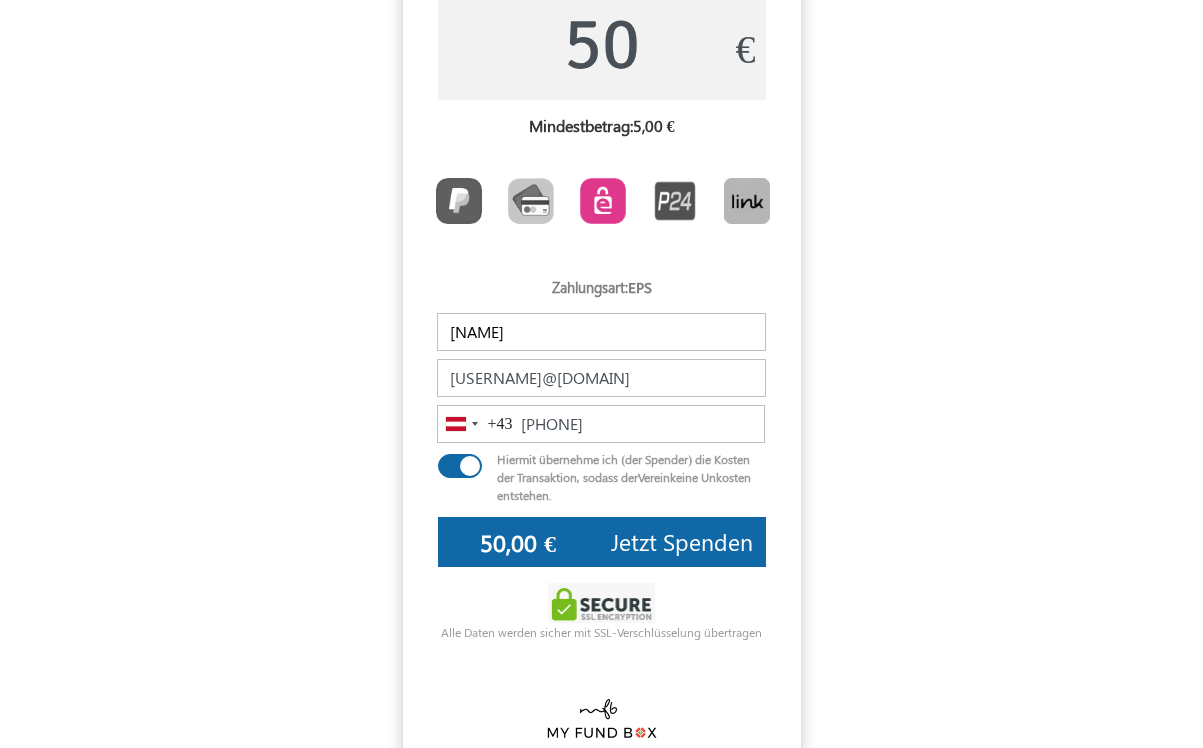 type on "[PRICE]" 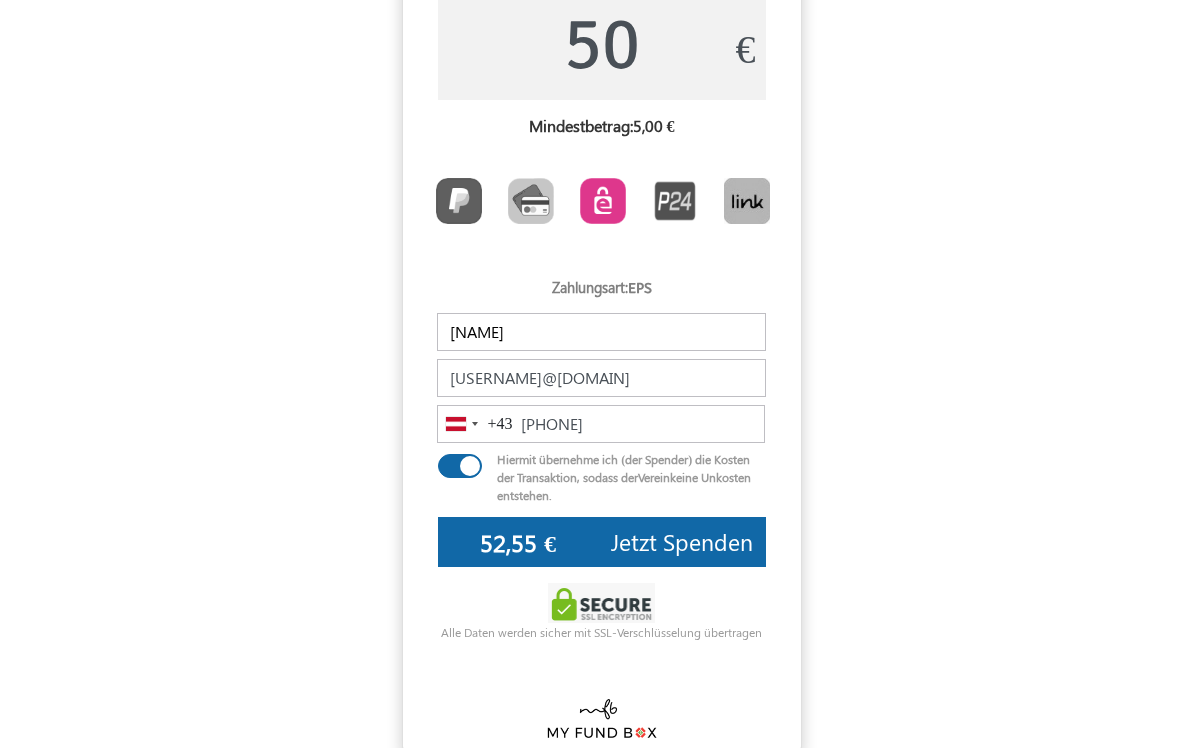 click on "Jetzt Spenden" at bounding box center [682, 541] 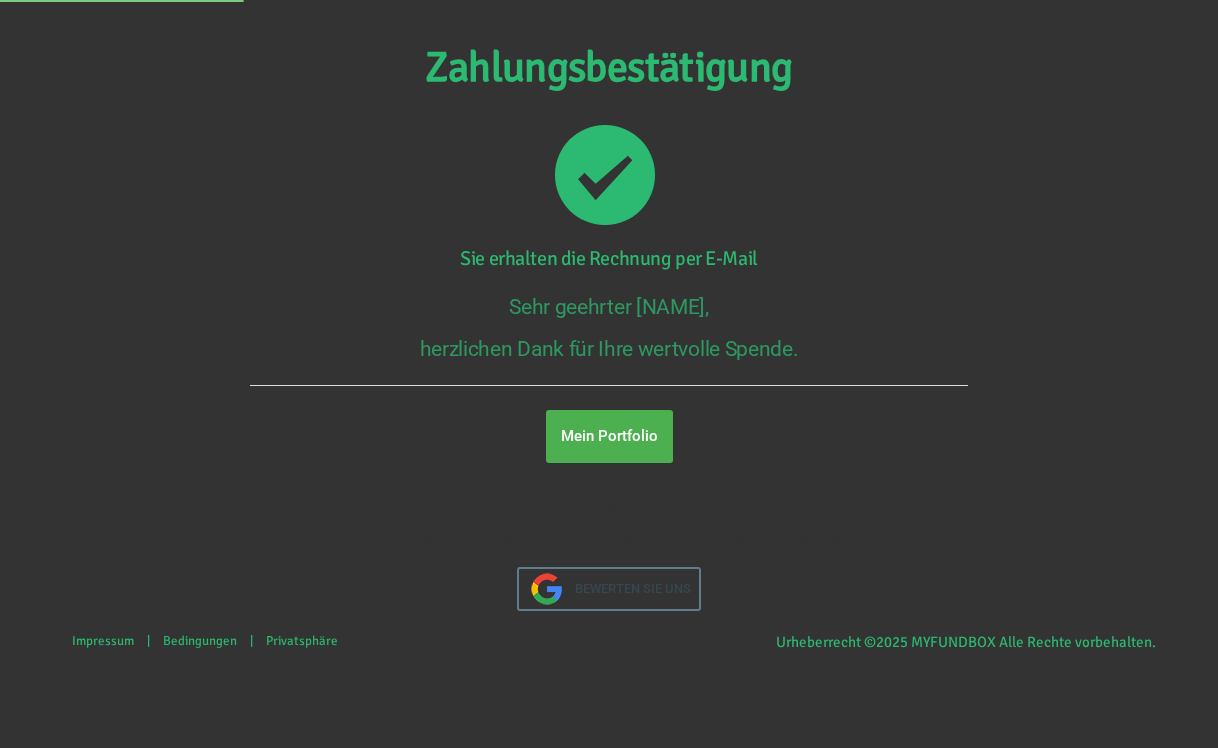 scroll, scrollTop: 0, scrollLeft: 0, axis: both 